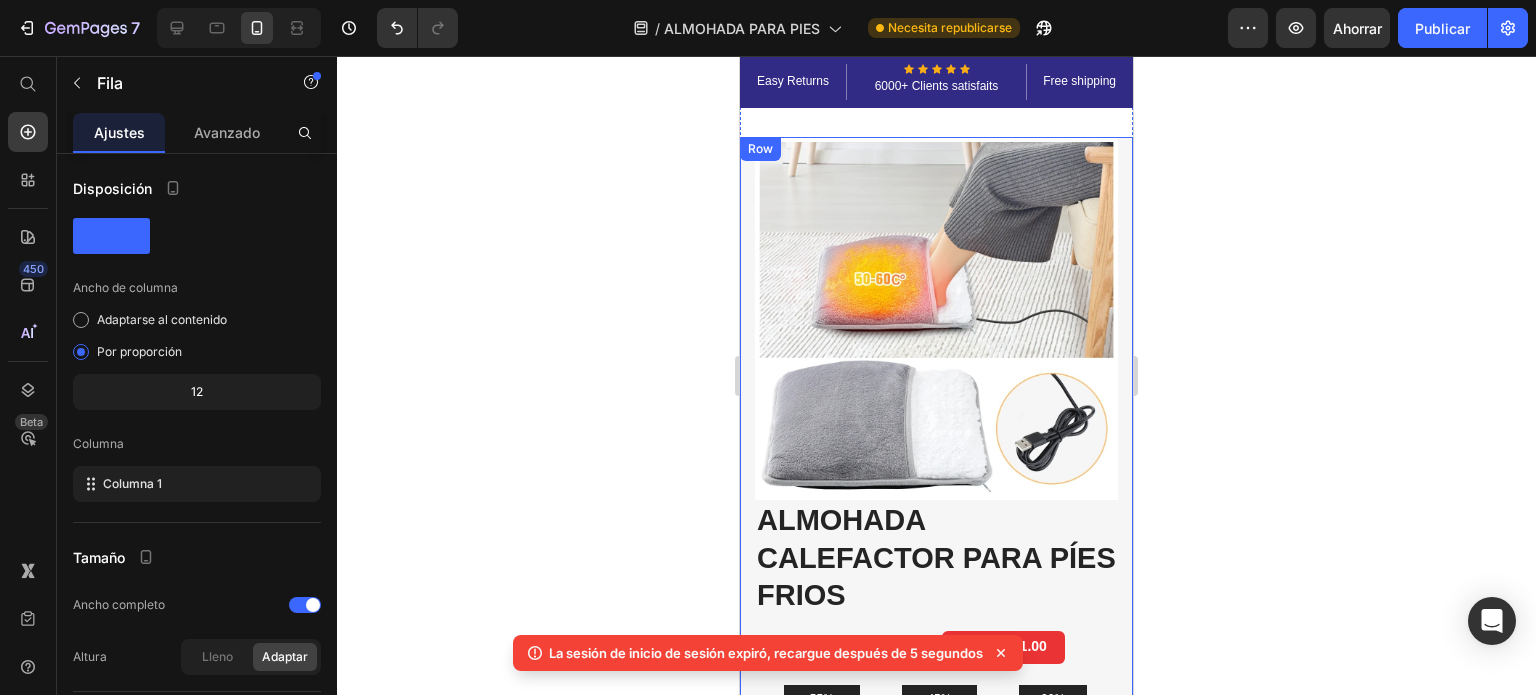 scroll, scrollTop: 1240, scrollLeft: 0, axis: vertical 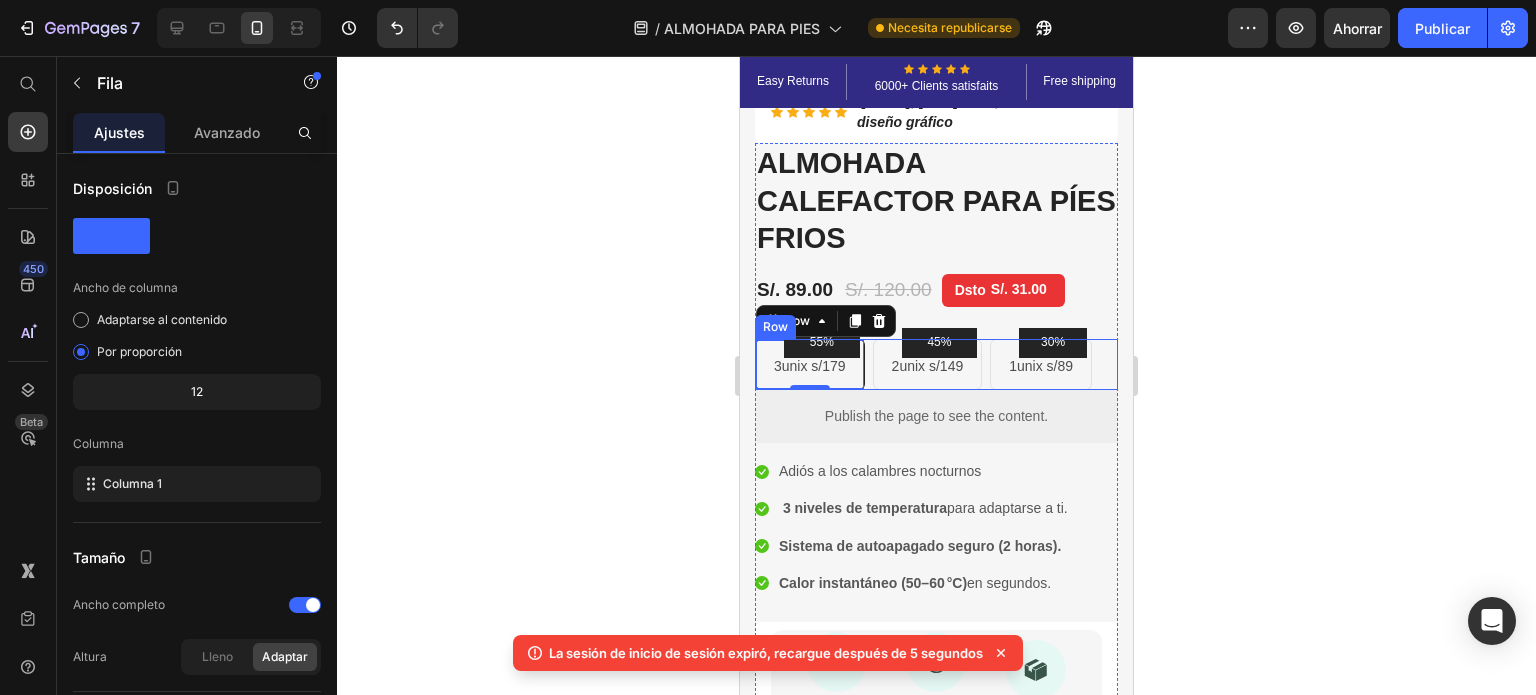 click on "55% Text block Row 3unix s/179 Text block Row   0 45% Text block Row 2unix s/149 Text block Row 30% Text block Row 1unix s/89 Text block Row Row" at bounding box center (936, 364) 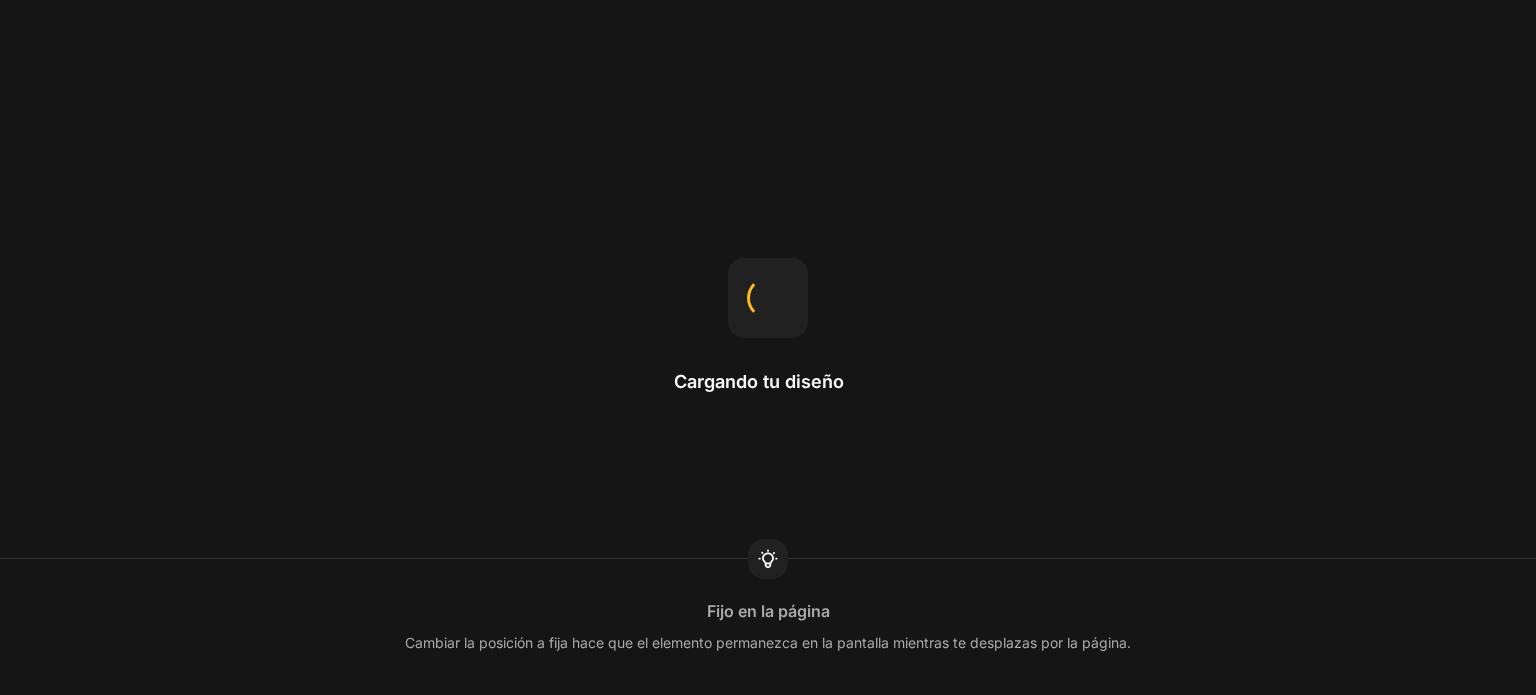scroll, scrollTop: 0, scrollLeft: 0, axis: both 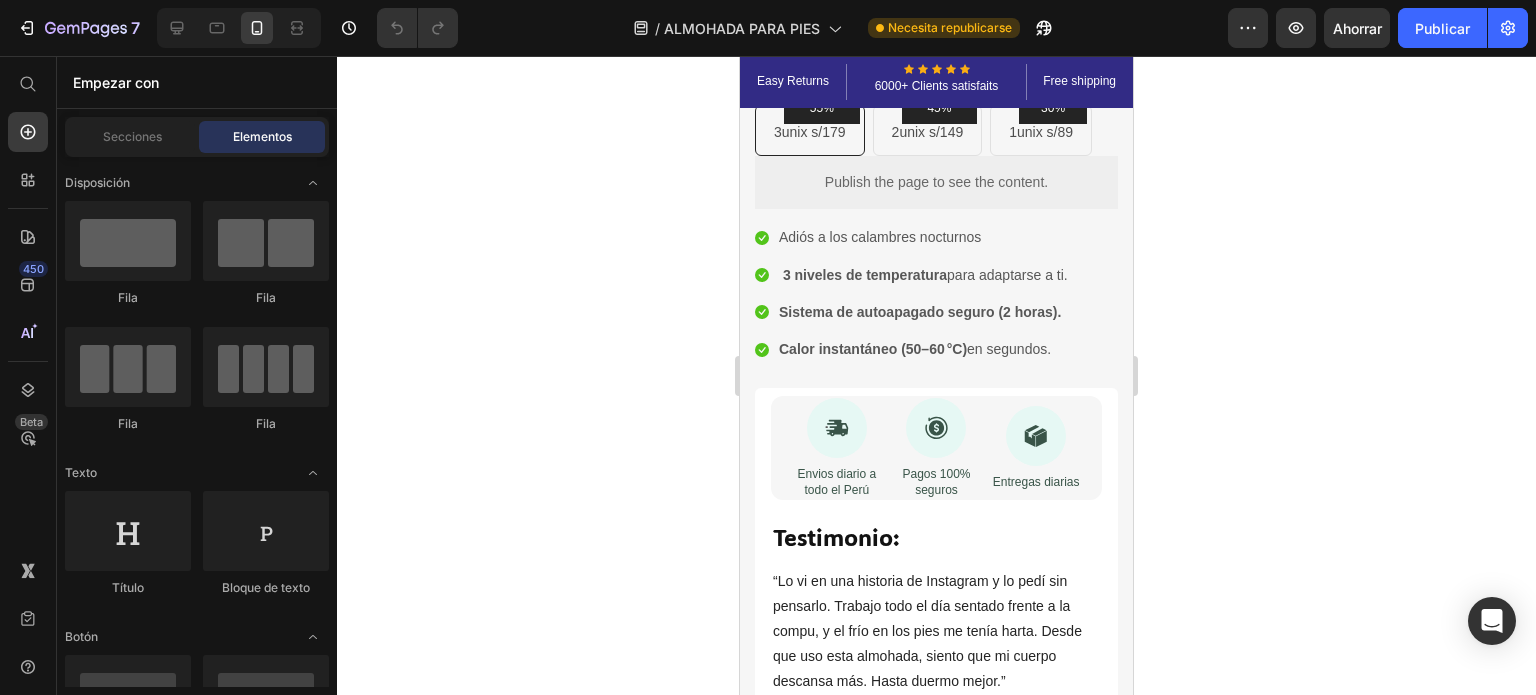 drag, startPoint x: 1126, startPoint y: 143, endPoint x: 1878, endPoint y: 211, distance: 755.06824 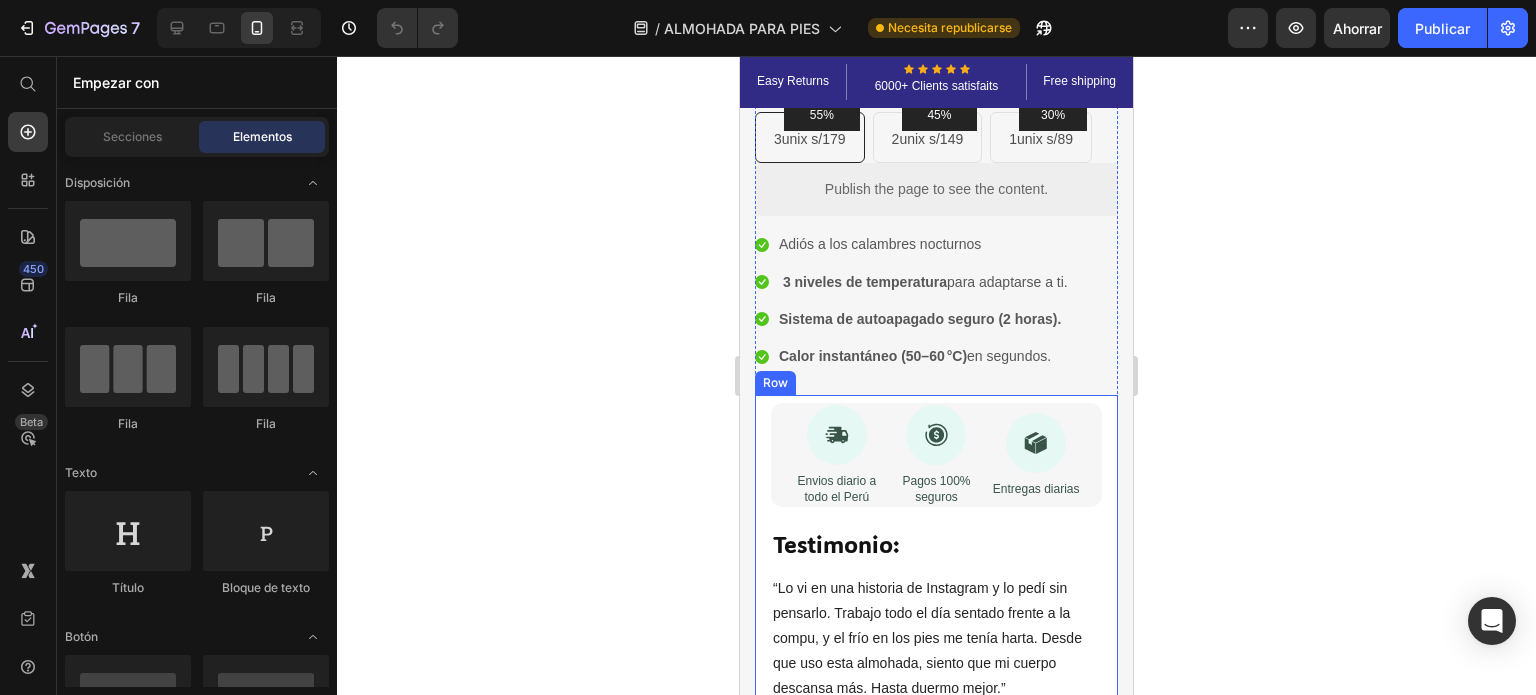 click on "Icon Envios diario a todo el Perú Text Block
Icon Pagos 100% seguros Text Block
Icon Entregas diarias Text Block Row Testimonio: Heading “Lo vi en una historia de Instagram y lo pedí sin pensarlo. Trabajo todo el día sentado frente a la compu, y el frío en los pies me tenía harta. Desde que uso esta almohada, siento que mi cuerpo descansa más. Hasta duermo mejor.” 🥰” Text block Row                Icon                Icon                Icon                Icon                Icon Icon List Hoz -  [FIRST], [AGE] años, freelance de diseño gráfico Text block Row Row" at bounding box center (936, 597) 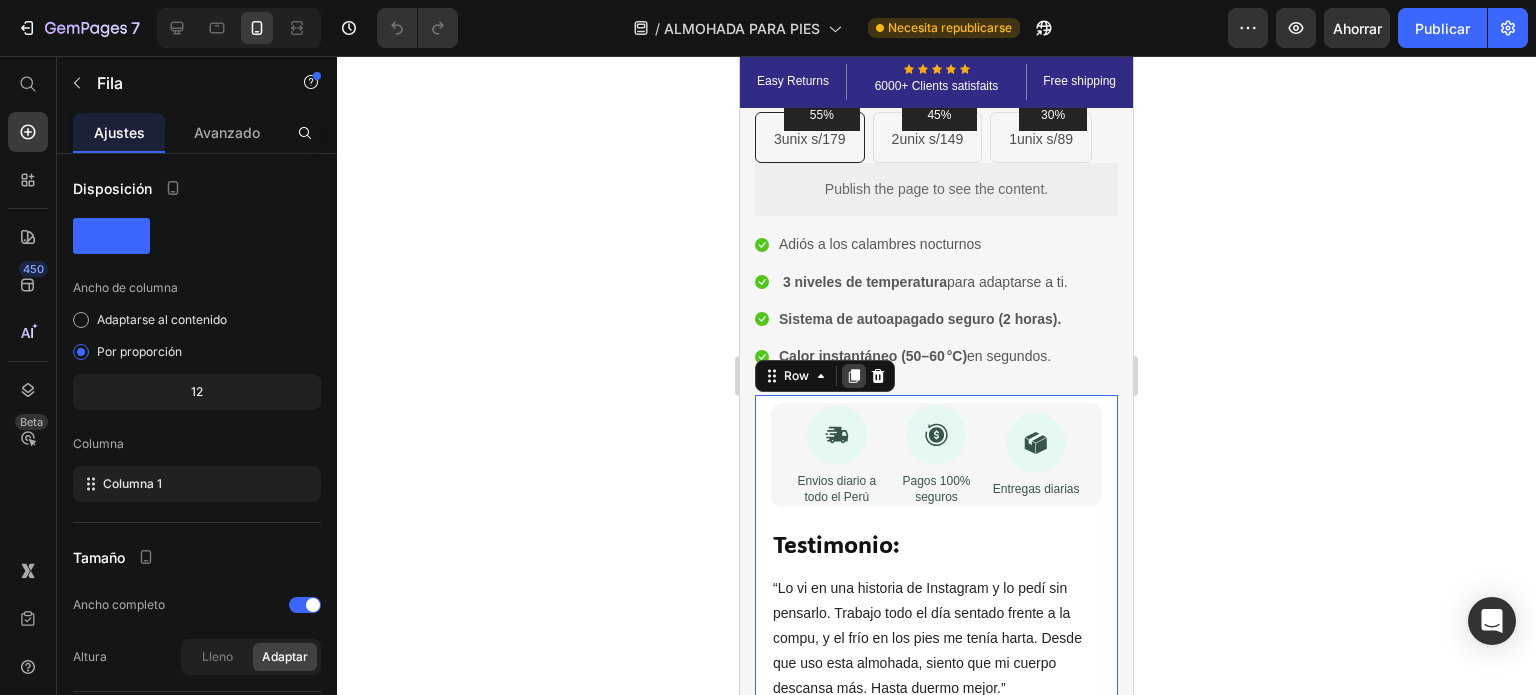 click 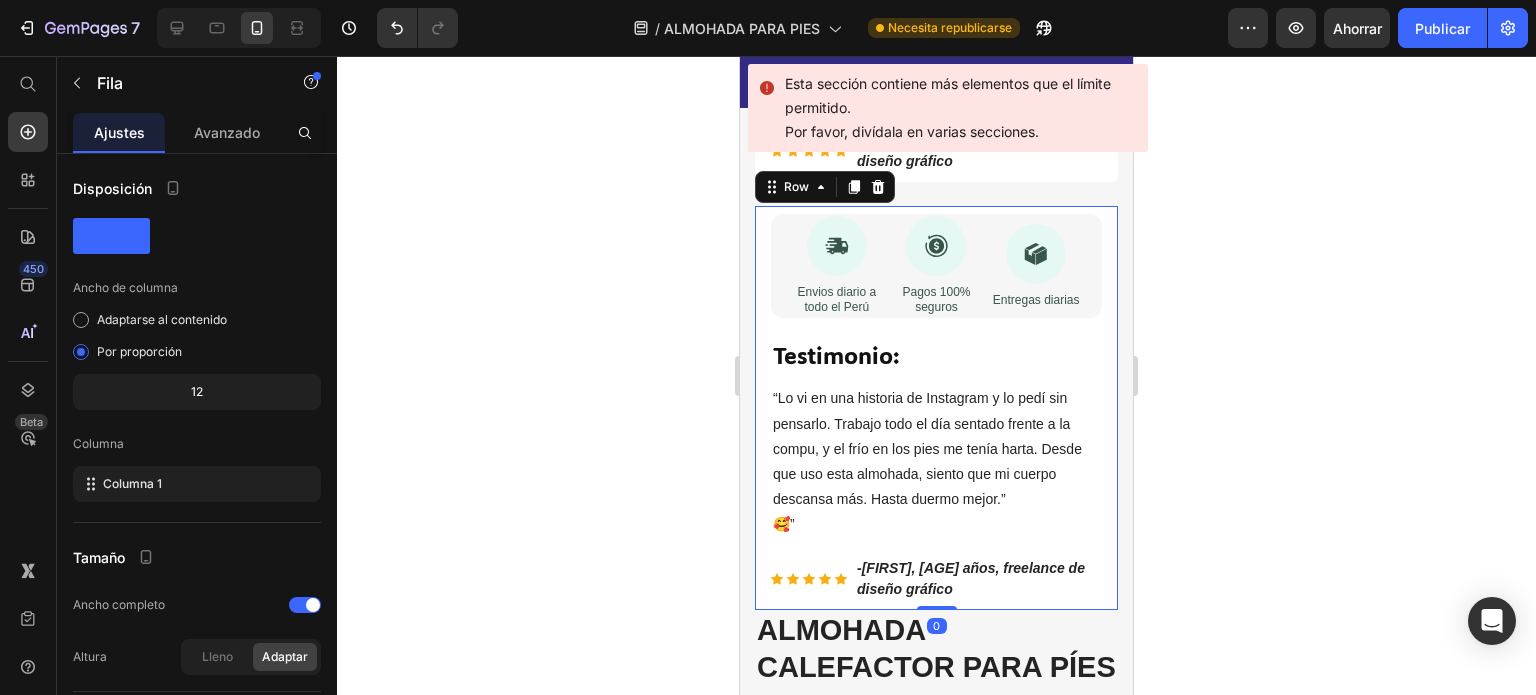 scroll, scrollTop: 1264, scrollLeft: 0, axis: vertical 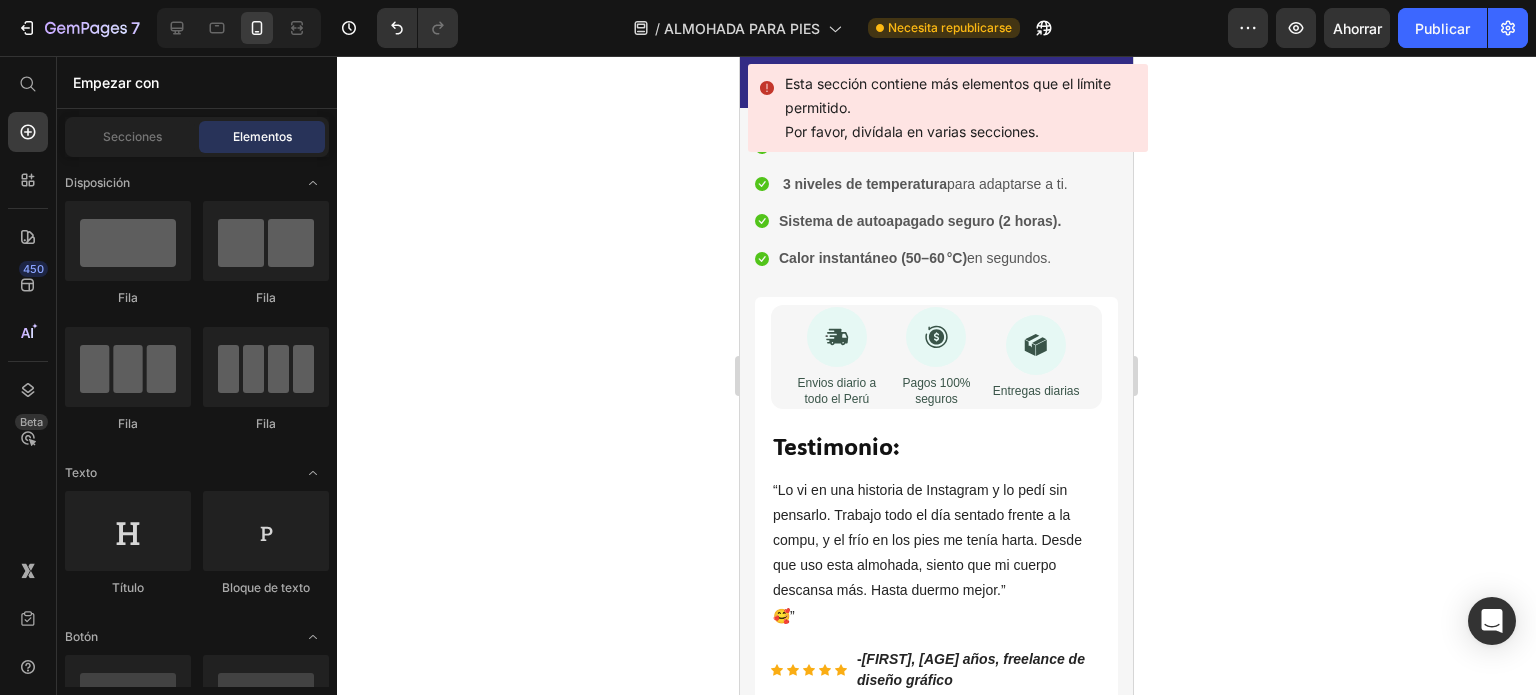 drag, startPoint x: 1121, startPoint y: 186, endPoint x: 1866, endPoint y: 200, distance: 745.13153 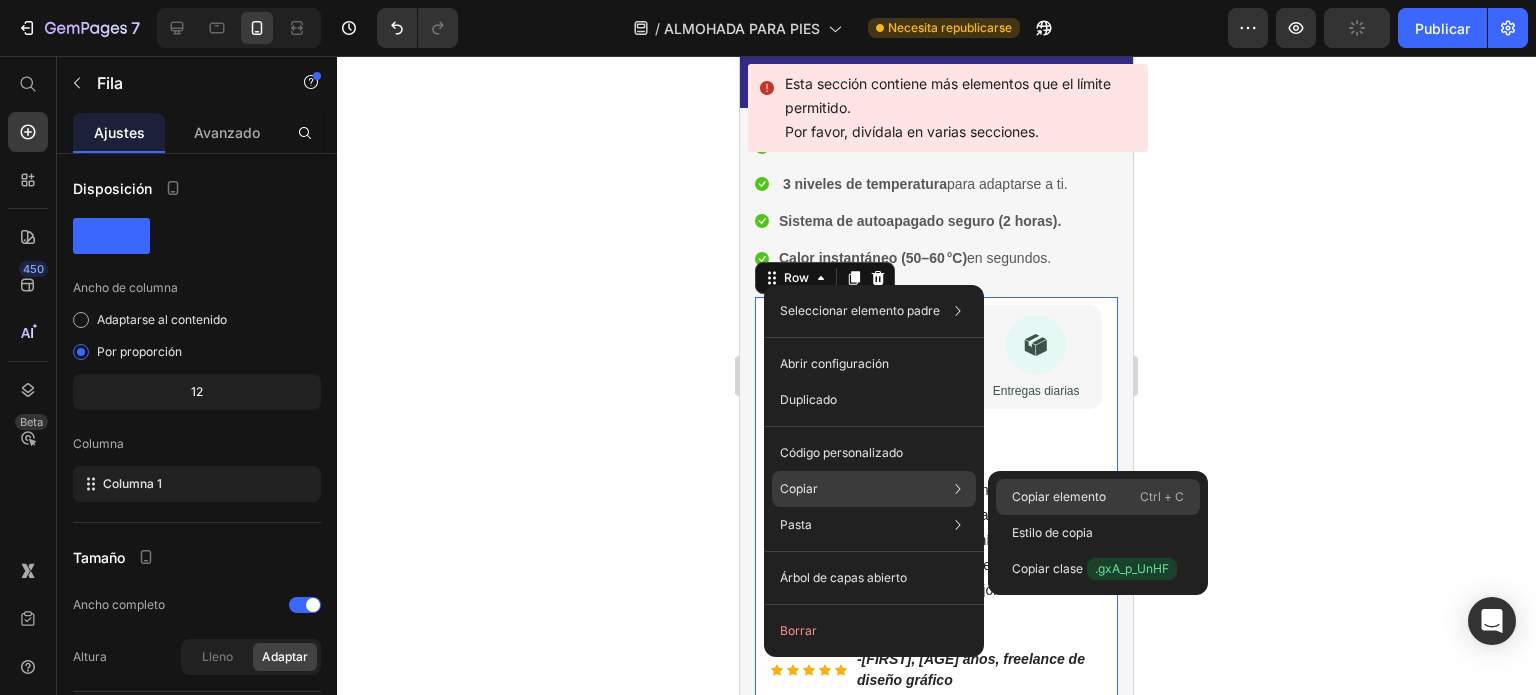 click on "Copiar elemento" at bounding box center (1059, 496) 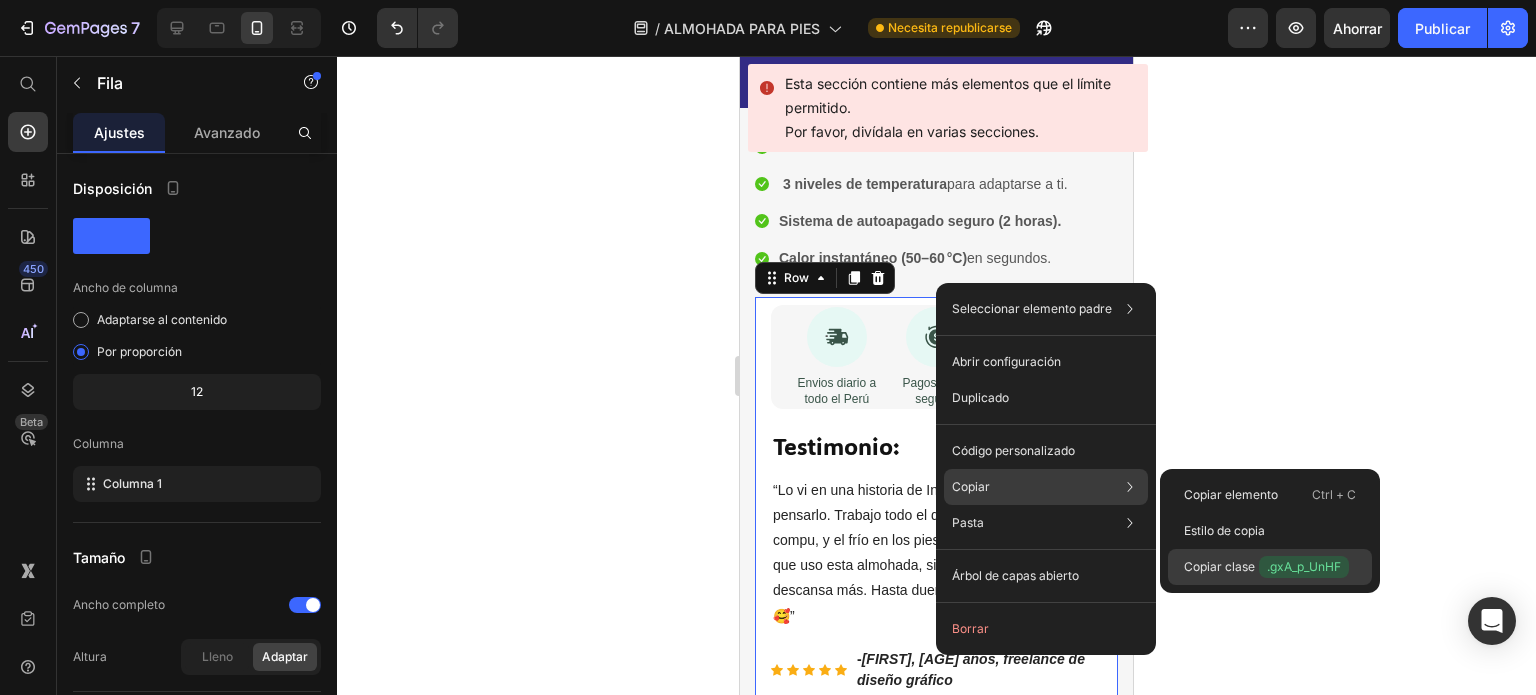 click on "Copiar clase" at bounding box center [1219, 566] 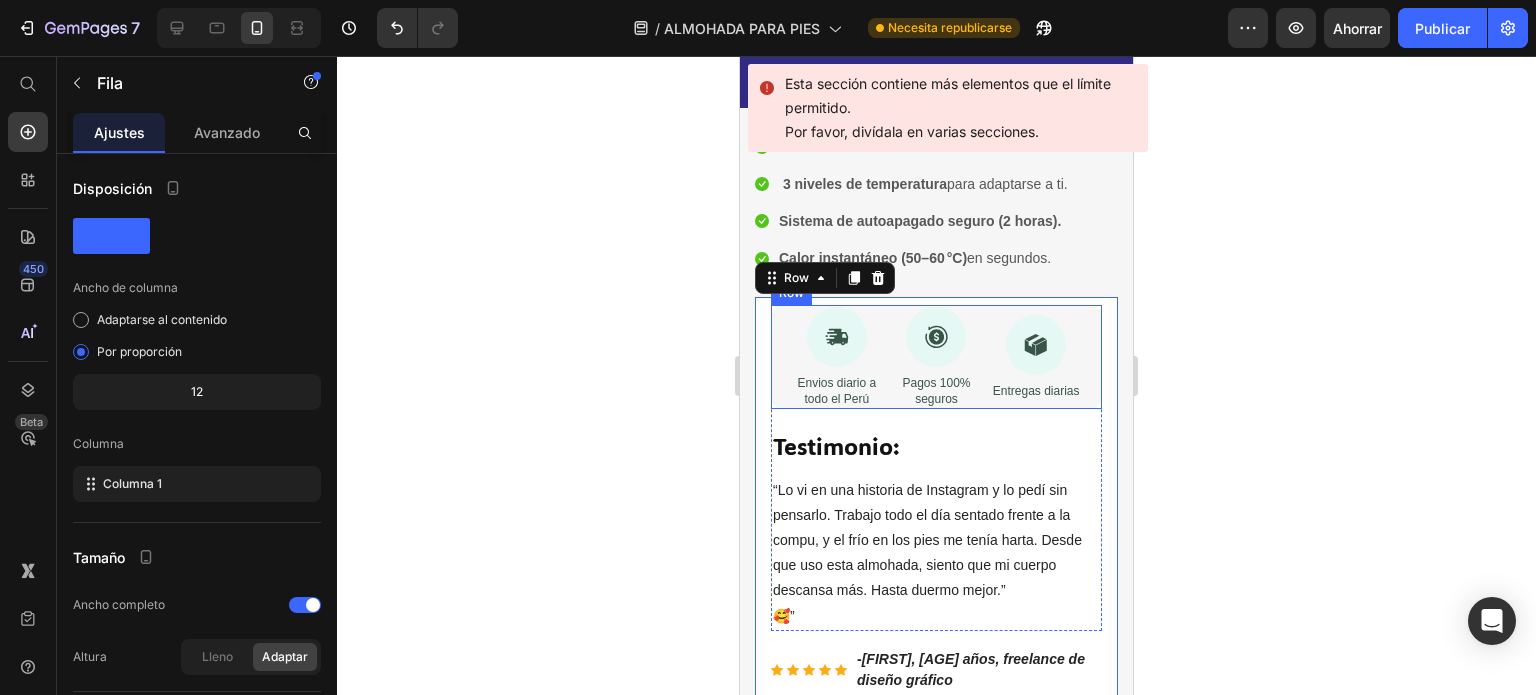 click on "Icon Envios diario a todo el Perú Text Block
Icon Pagos 100% seguros Text Block
Icon Entregas diarias Text Block Row" at bounding box center (936, 357) 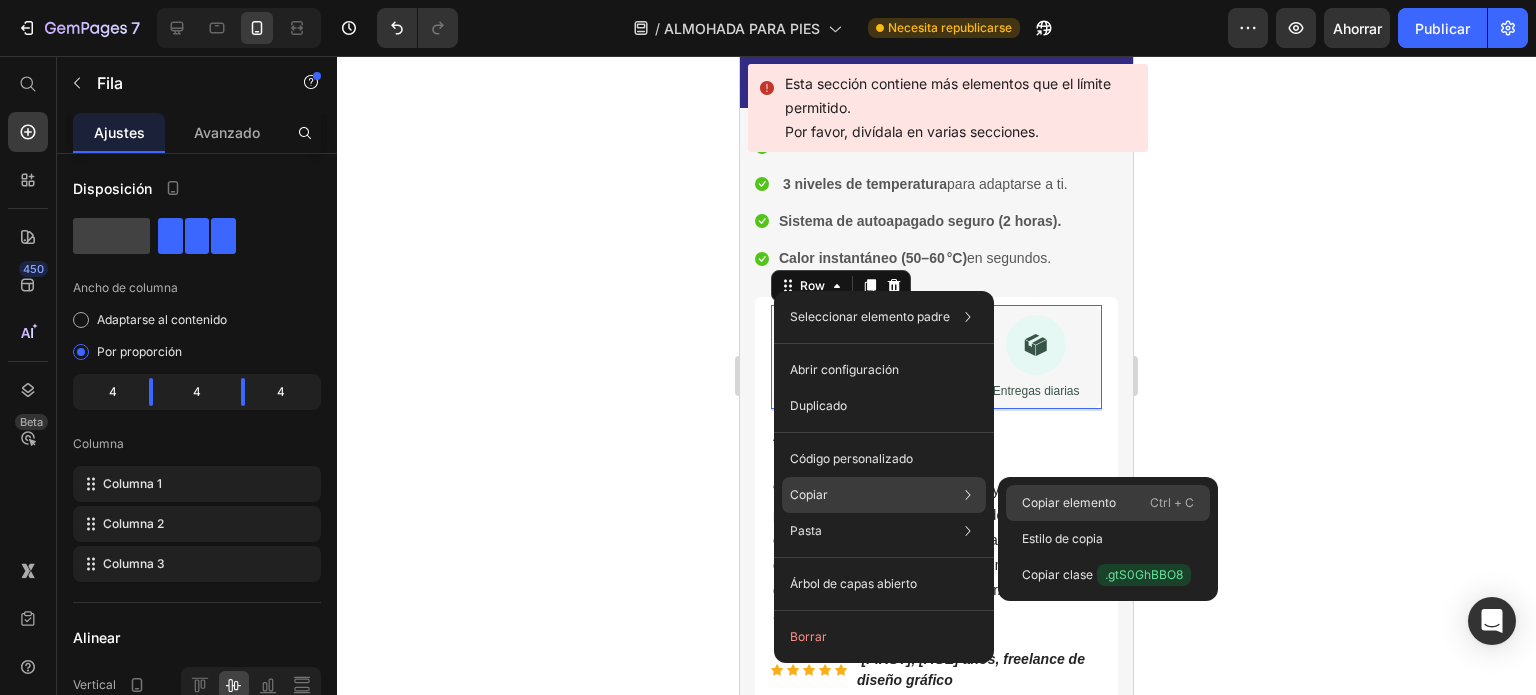 click on "Copiar elemento" at bounding box center [1069, 502] 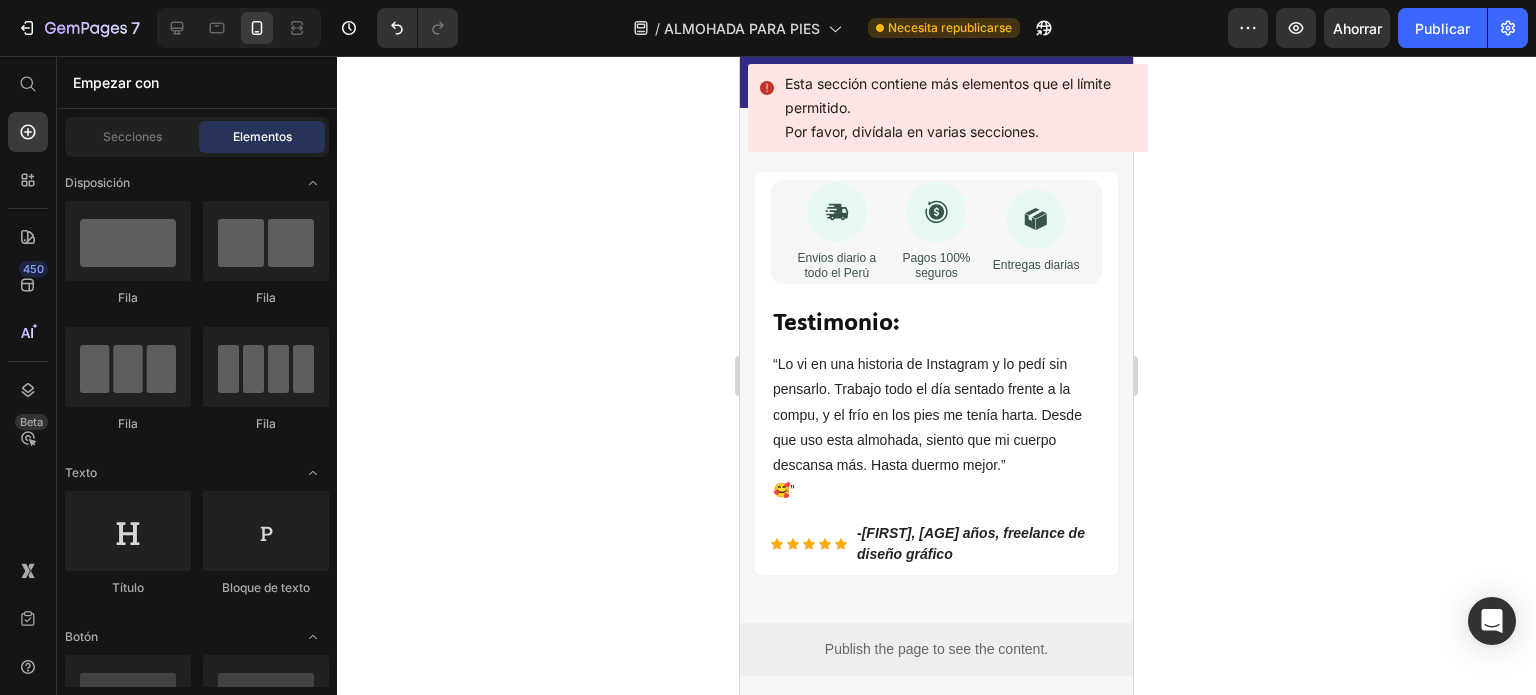 scroll, scrollTop: 2128, scrollLeft: 0, axis: vertical 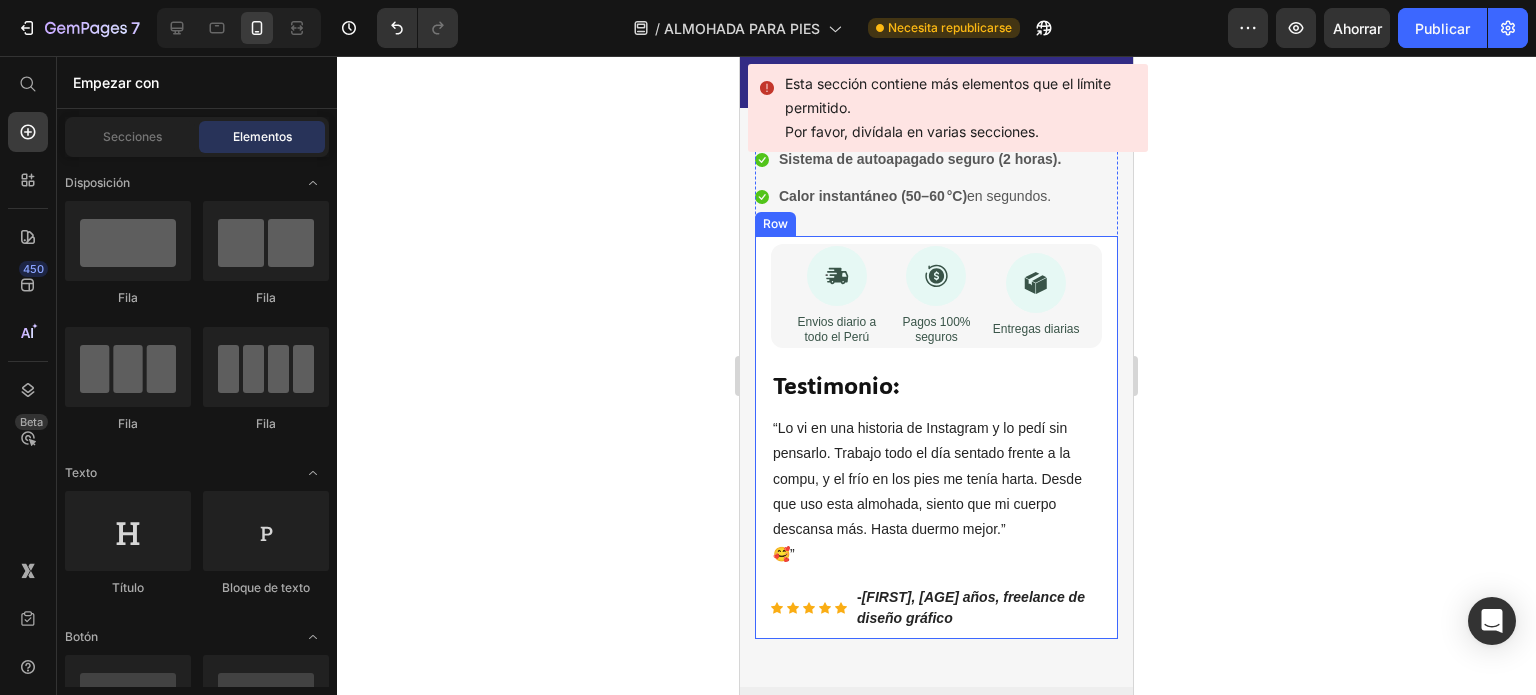 click on "Icon Envios diario a todo el Perú Text Block
Icon Pagos 100% seguros Text Block
Icon Entregas diarias Text Block Row Testimonio: Heading “Lo vi en una historia de Instagram y lo pedí sin pensarlo. Trabajo todo el día sentado frente a la compu, y el frío en los pies me tenía harta. Desde que uso esta almohada, siento que mi cuerpo descansa más. Hasta duermo mejor.” 🥰” Text block Row                Icon                Icon                Icon                Icon                Icon Icon List Hoz -  [FIRST], [AGE] años, freelance de diseño gráfico Text block Row Row" at bounding box center [936, 438] 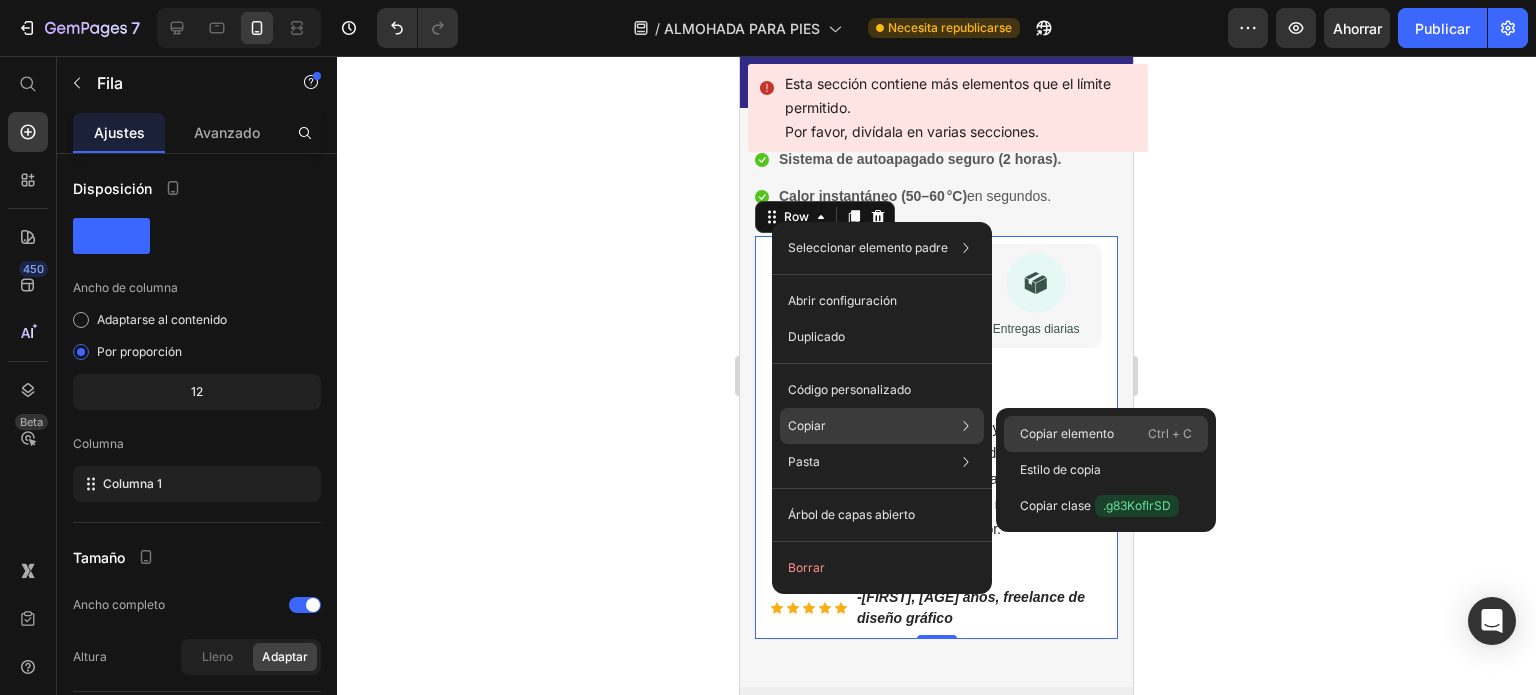 click on "Copiar elemento" at bounding box center [1067, 433] 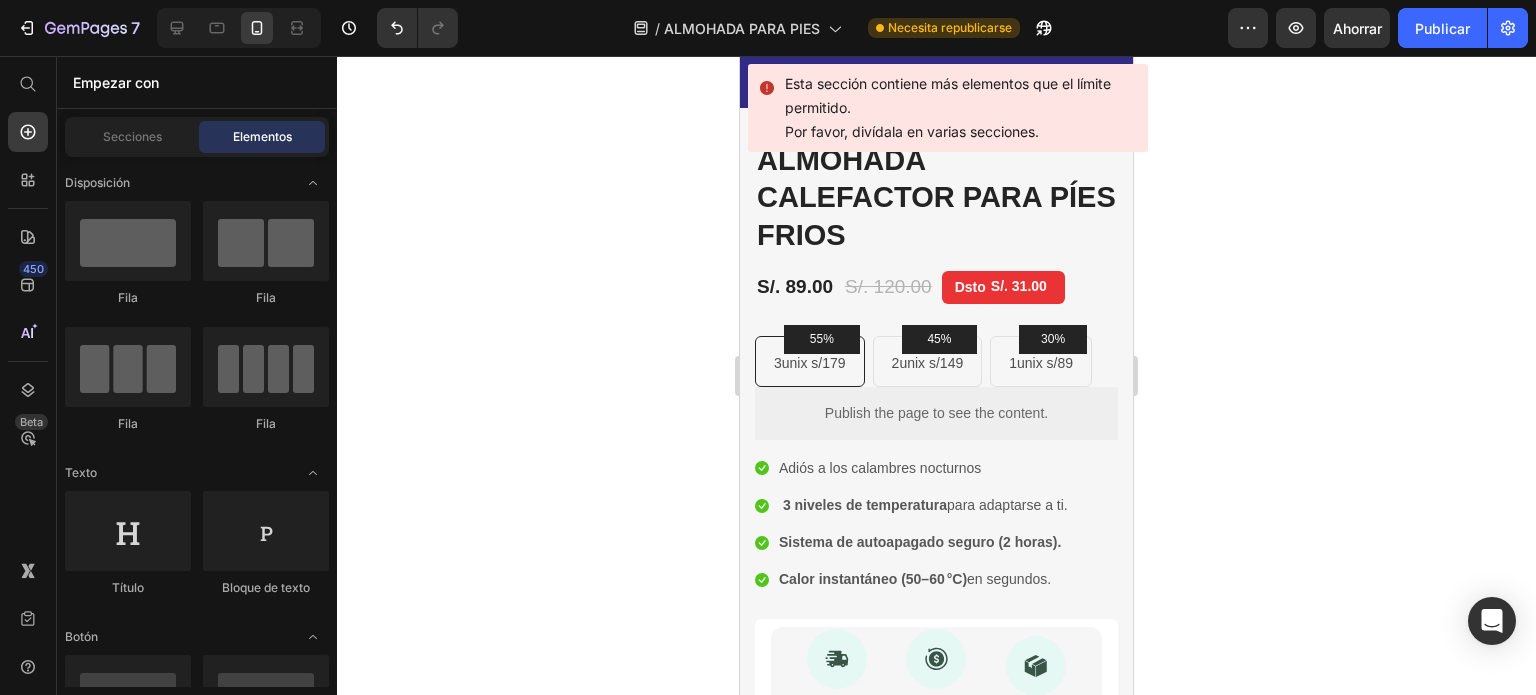 scroll, scrollTop: 1682, scrollLeft: 0, axis: vertical 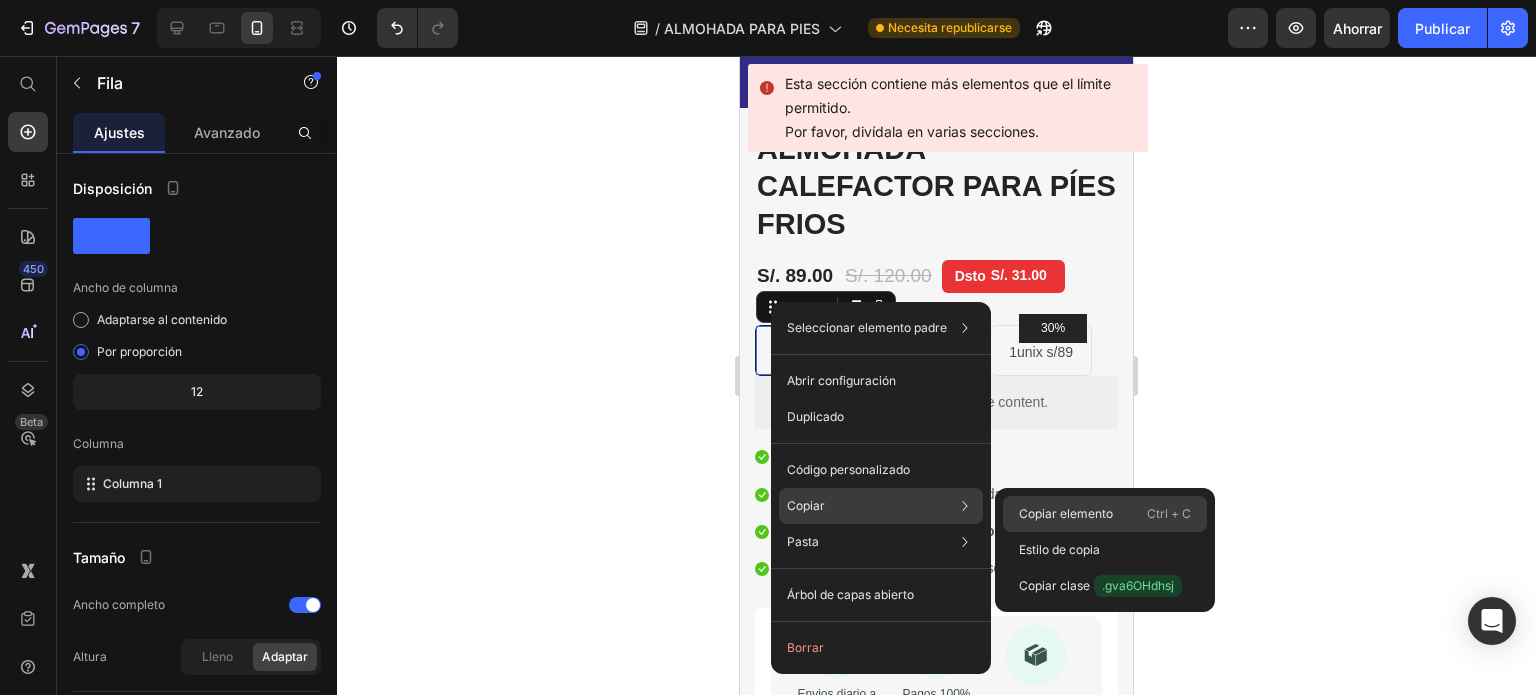 click on "Copiar elemento" at bounding box center [1066, 513] 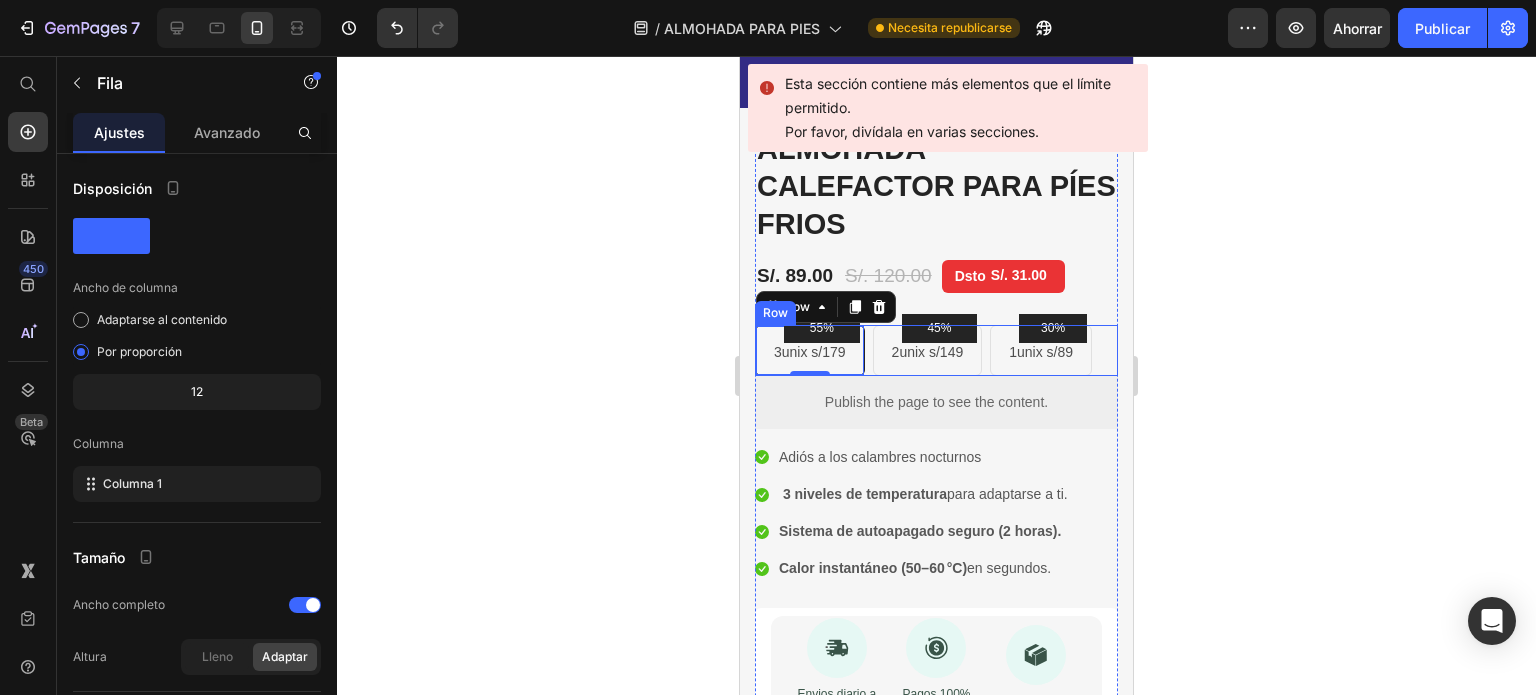 click on "55% Text block Row 3unix s/179 Text block Row   0 45% Text block Row 2unix s/149 Text block Row 30% Text block Row 1unix s/89 Text block Row Row" at bounding box center [936, 350] 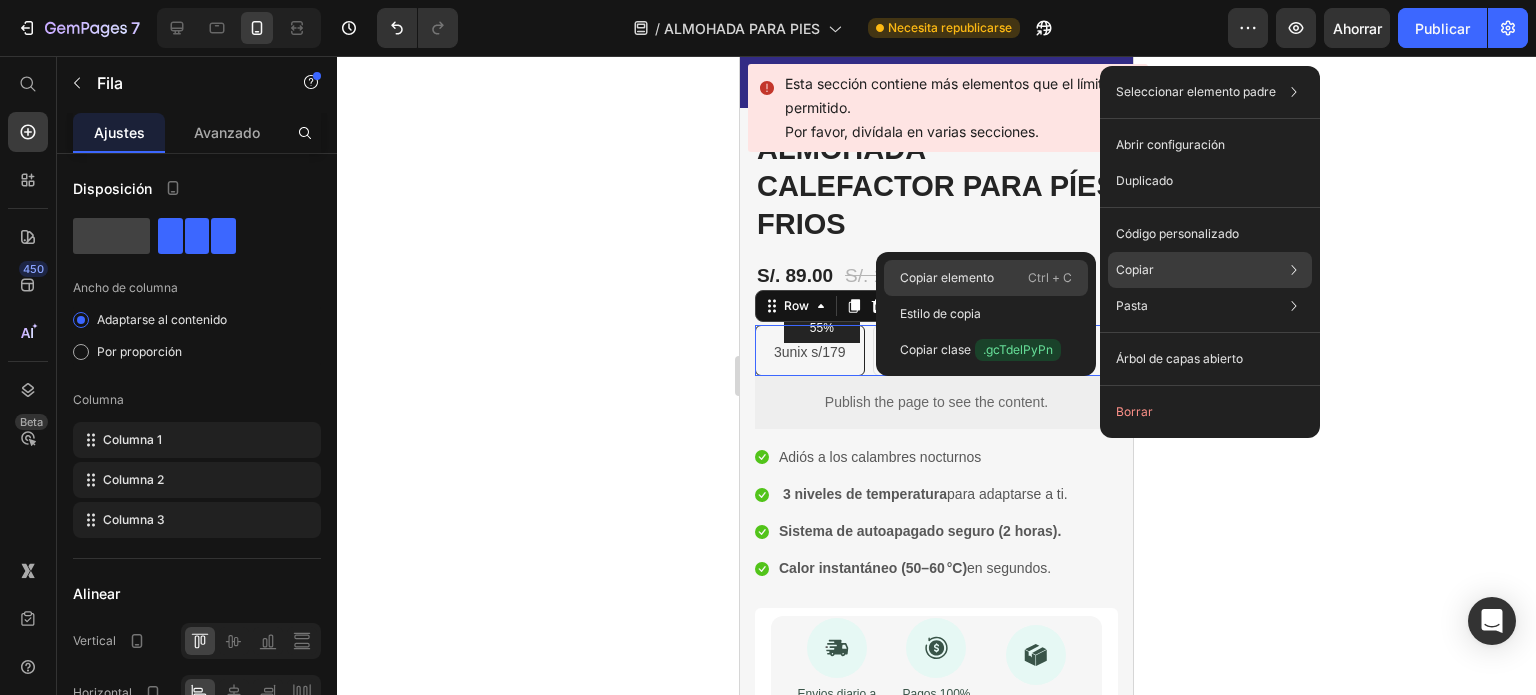 click on "Copiar elemento" at bounding box center [947, 277] 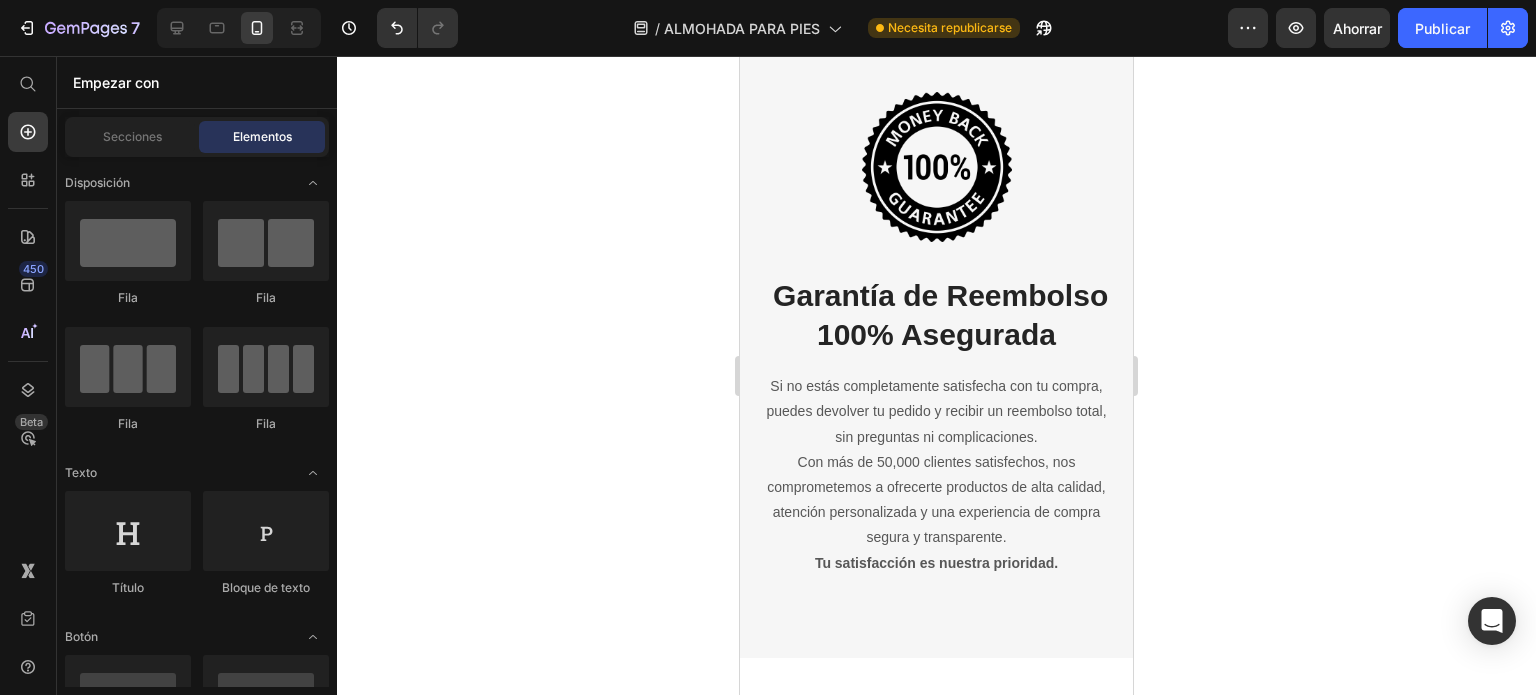 scroll, scrollTop: 6066, scrollLeft: 0, axis: vertical 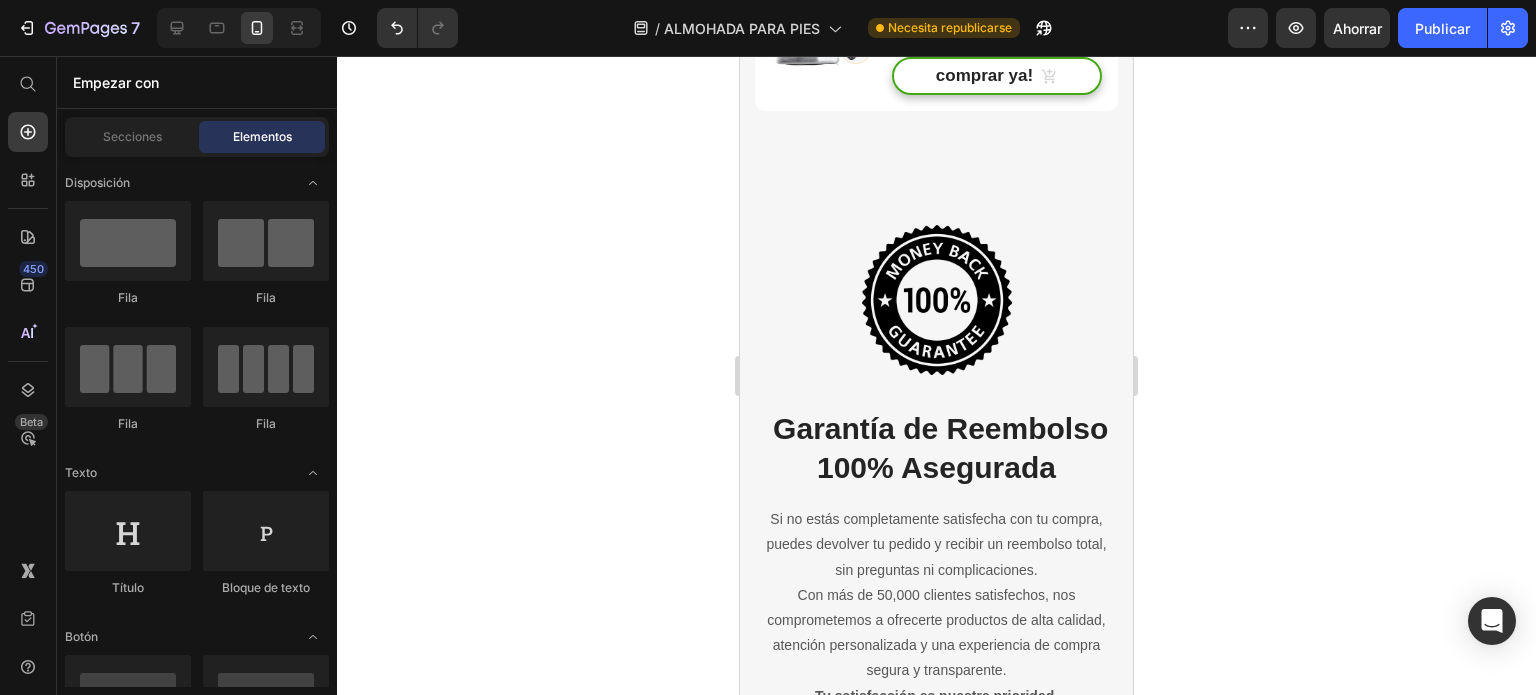 drag, startPoint x: 1124, startPoint y: 200, endPoint x: 1873, endPoint y: 576, distance: 838.07935 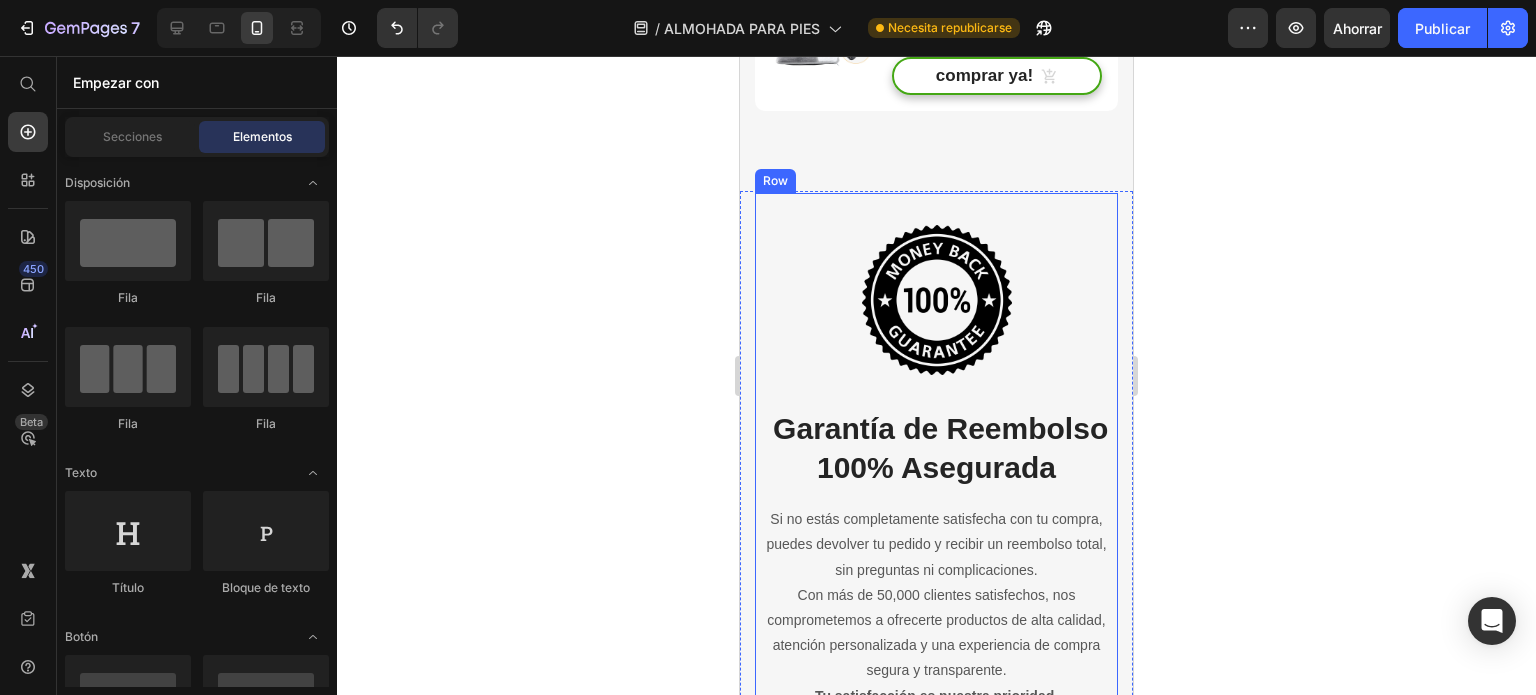 click on "Image   Garantía de Reembolso 100% Asegurada Heading  Si no estás completamente satisfecha con tu compra, puedes devolver tu pedido y recibir un reembolso total, sin preguntas ni complicaciones. Con más de 50,000 clientes satisfechos, nos comprometemos a ofrecerte productos de alta calidad, atención personalizada y una experiencia de compra segura y transparente. Tu satisfacción es nuestra prioridad. Text block Row" at bounding box center [936, 468] 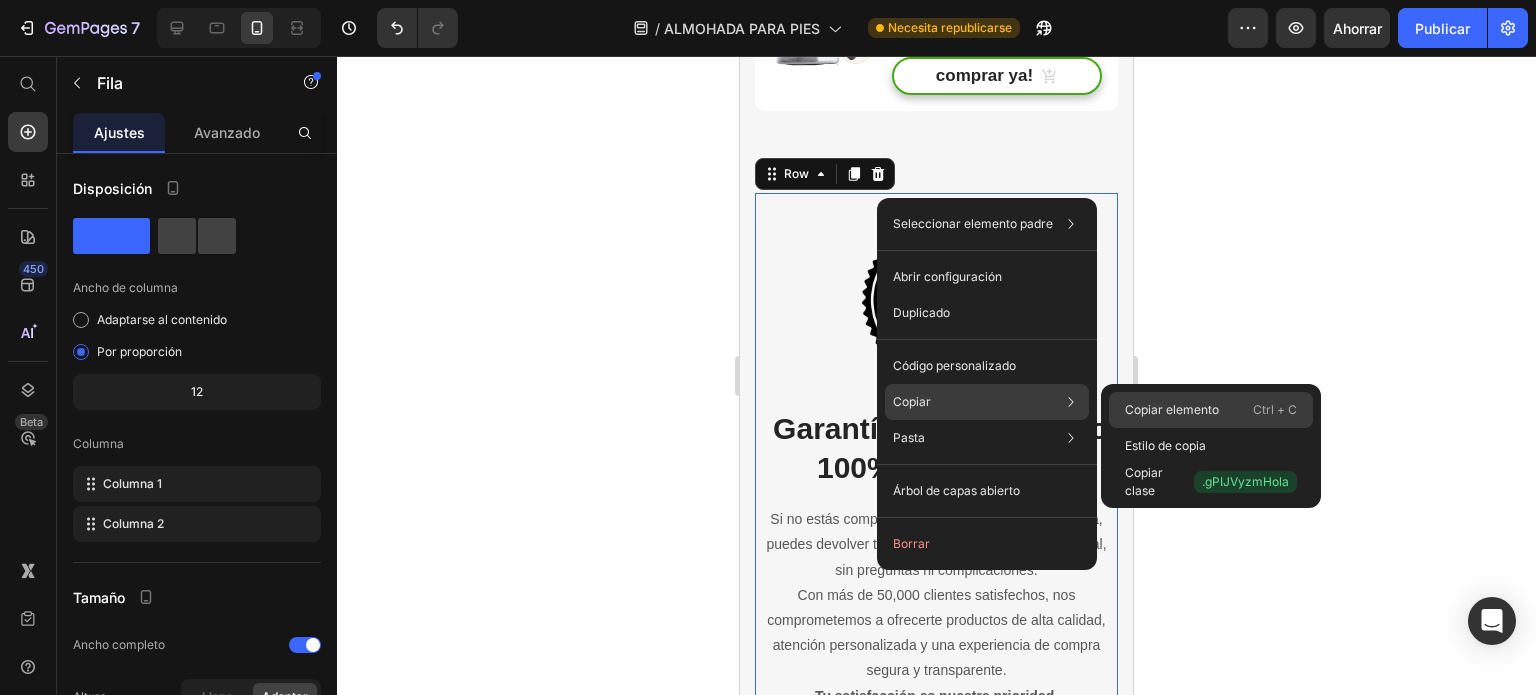click on "Copiar elemento" at bounding box center [1172, 409] 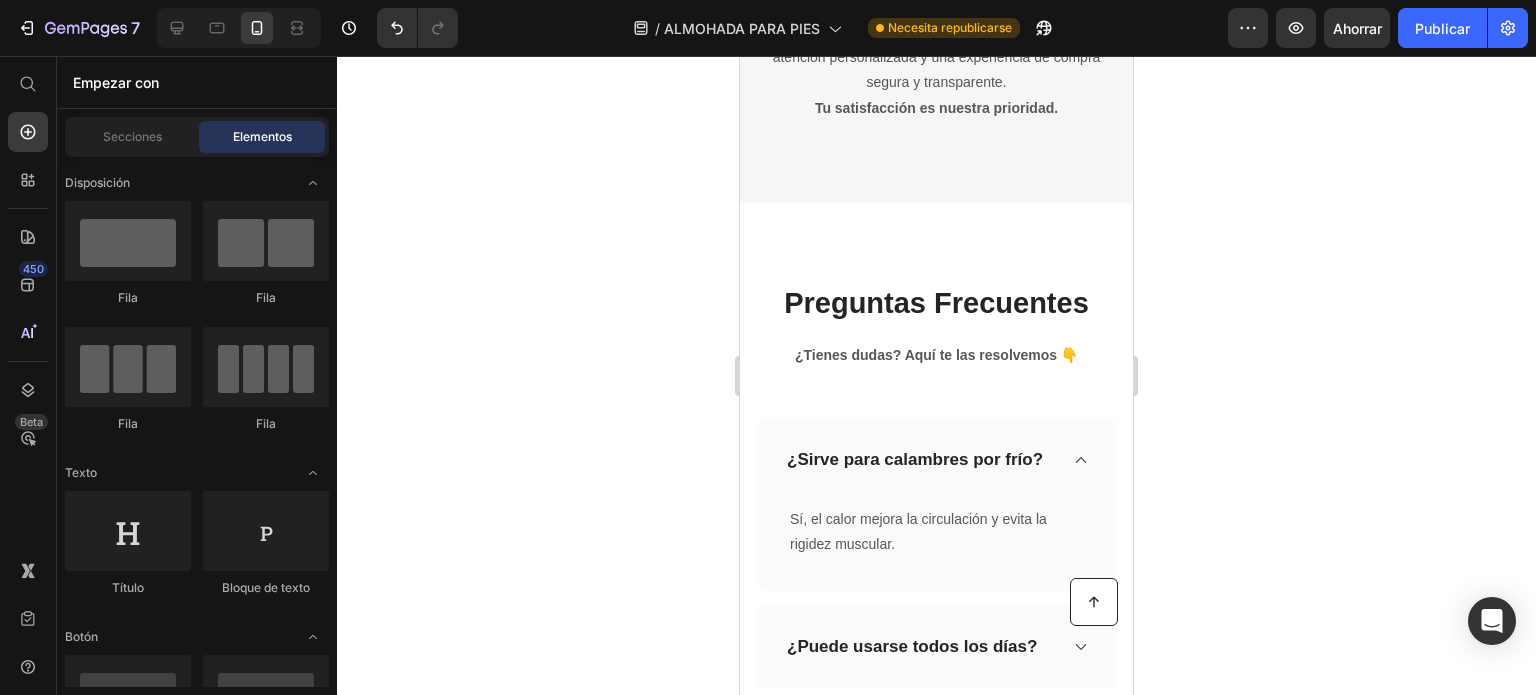 scroll, scrollTop: 6665, scrollLeft: 0, axis: vertical 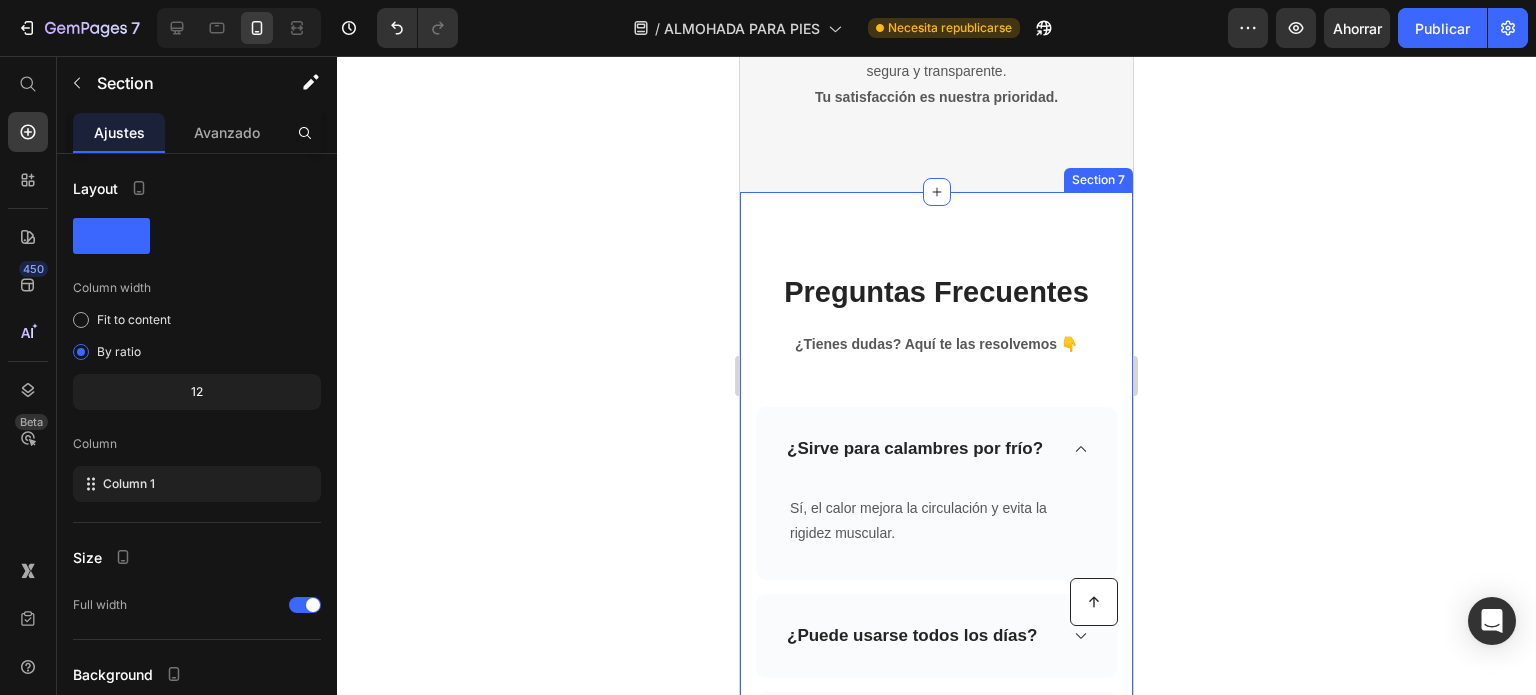 click on "Preguntas Frecuentes Heading   ¿Tienes dudas? Aquí te las resolvemos 👇 Text block Row Row
¿Sirve para calambres por frío? Sí, el calor mejora la circulación y evita la rigidez muscular. Text block Row
¿Puede usarse todos los días?
¿Se puede lavar?
¿Cuánto tiempo demora la entrega a mi ciudad o distrito? Accordion  	   REVEAL OFFER Button                Icon 30 day money back guarantee Text block Icon List Row Section 7" at bounding box center (936, 584) 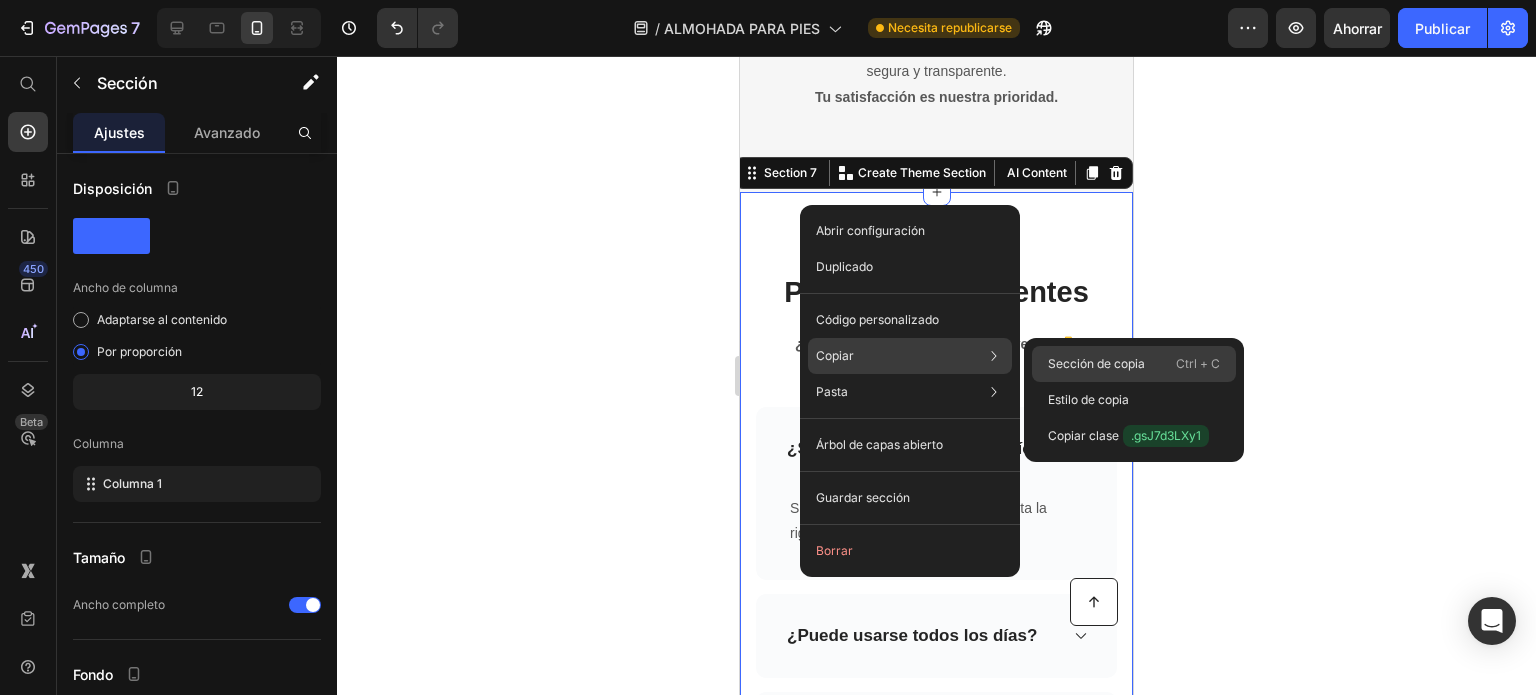 click on "Sección de copia" at bounding box center (1096, 363) 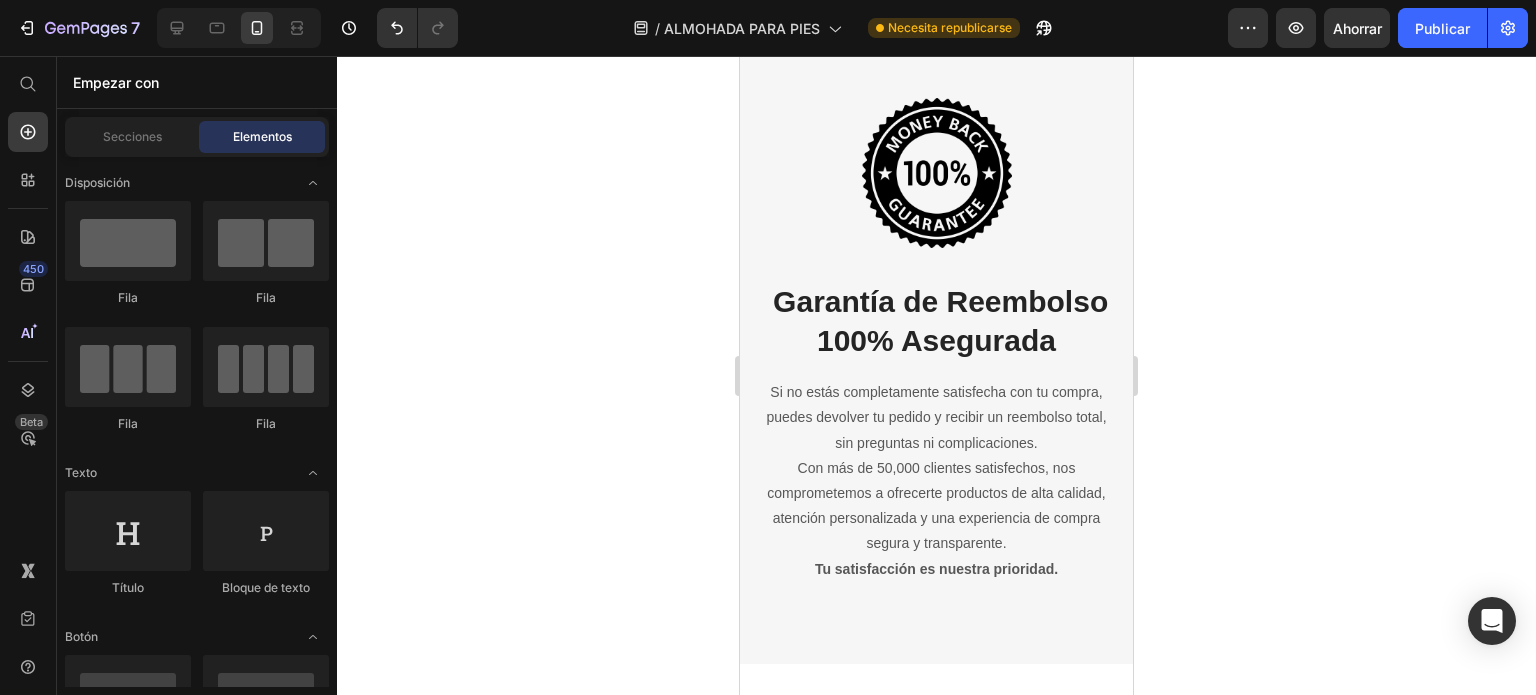 scroll, scrollTop: 6083, scrollLeft: 0, axis: vertical 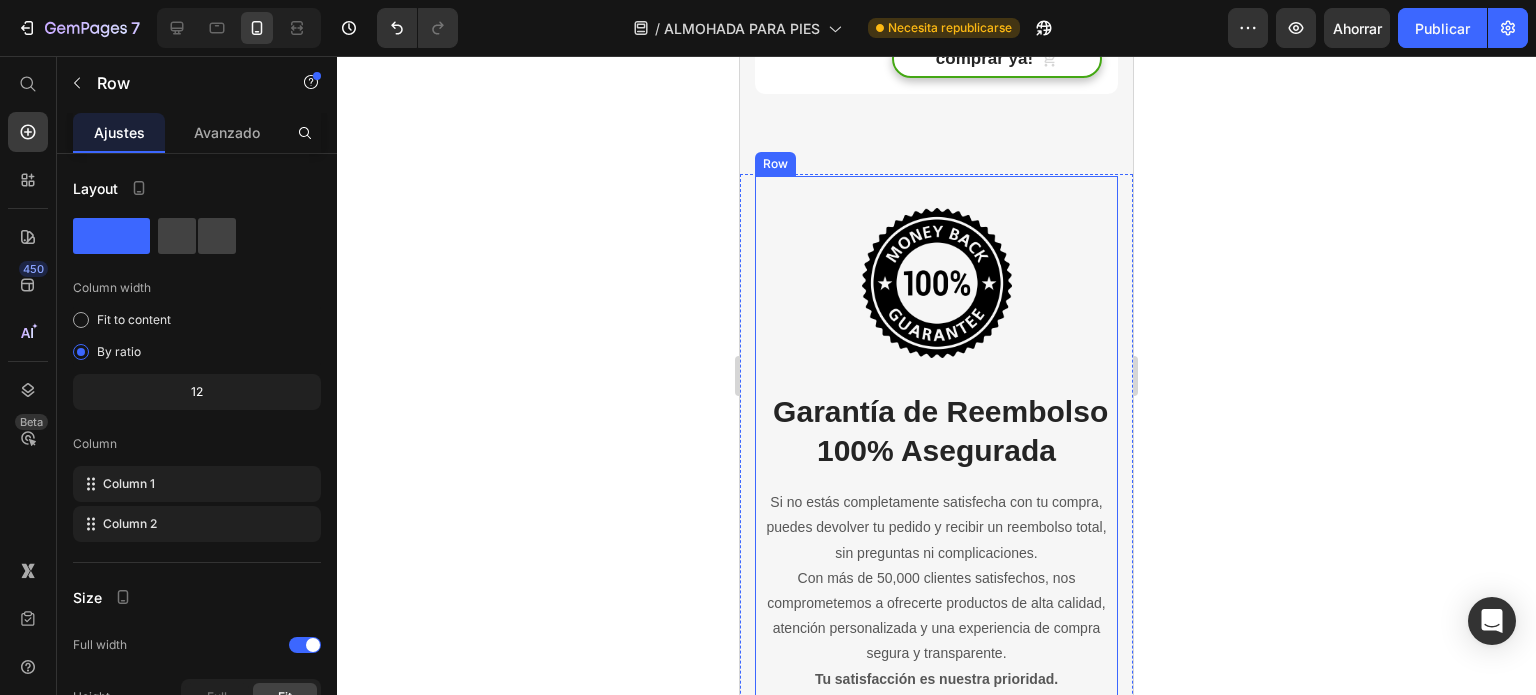 click on "Image   Garantía de Reembolso 100% Asegurada Heading  Si no estás completamente satisfecha con tu compra, puedes devolver tu pedido y recibir un reembolso total, sin preguntas ni complicaciones. Con más de 50,000 clientes satisfechos, nos comprometemos a ofrecerte productos de alta calidad, atención personalizada y una experiencia de compra segura y transparente. Tu satisfacción es nuestra prioridad. Text block Row" at bounding box center [936, 451] 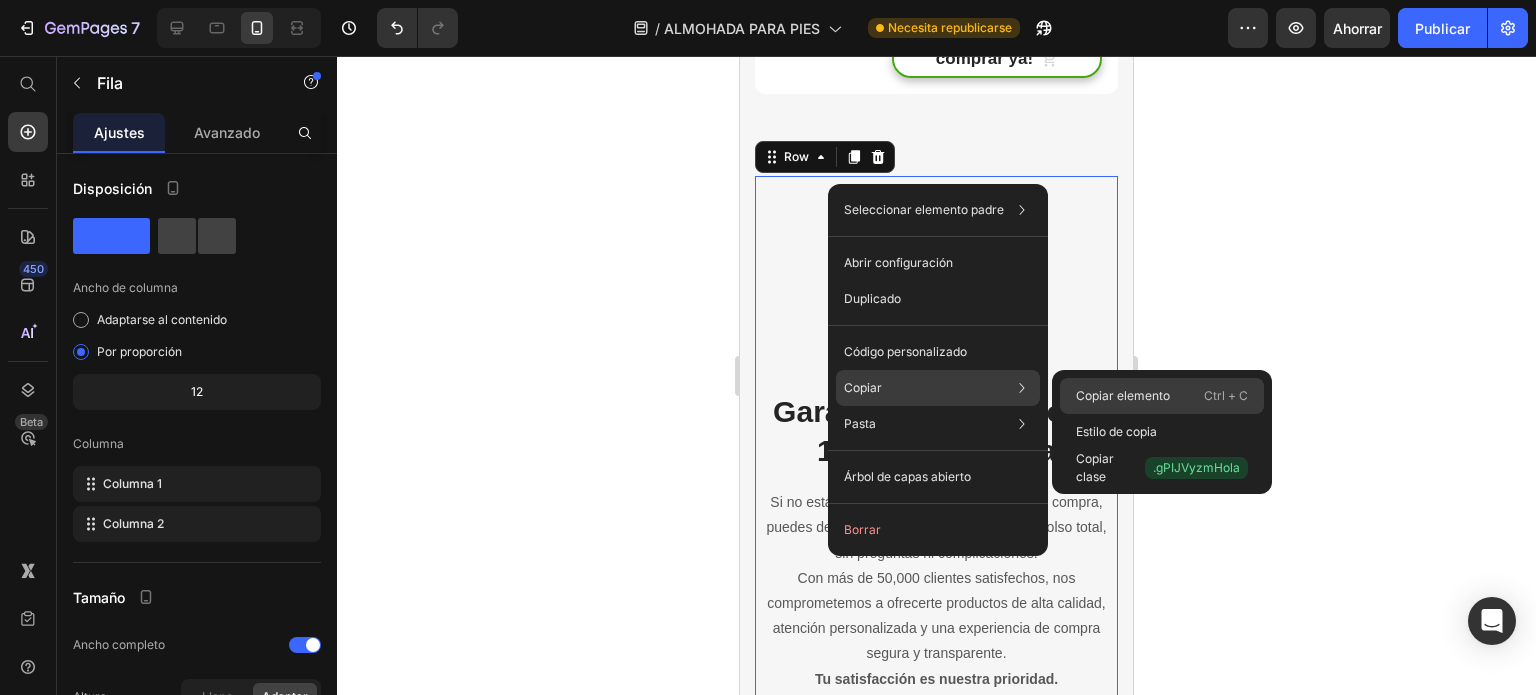 click on "Copiar elemento" at bounding box center [1123, 395] 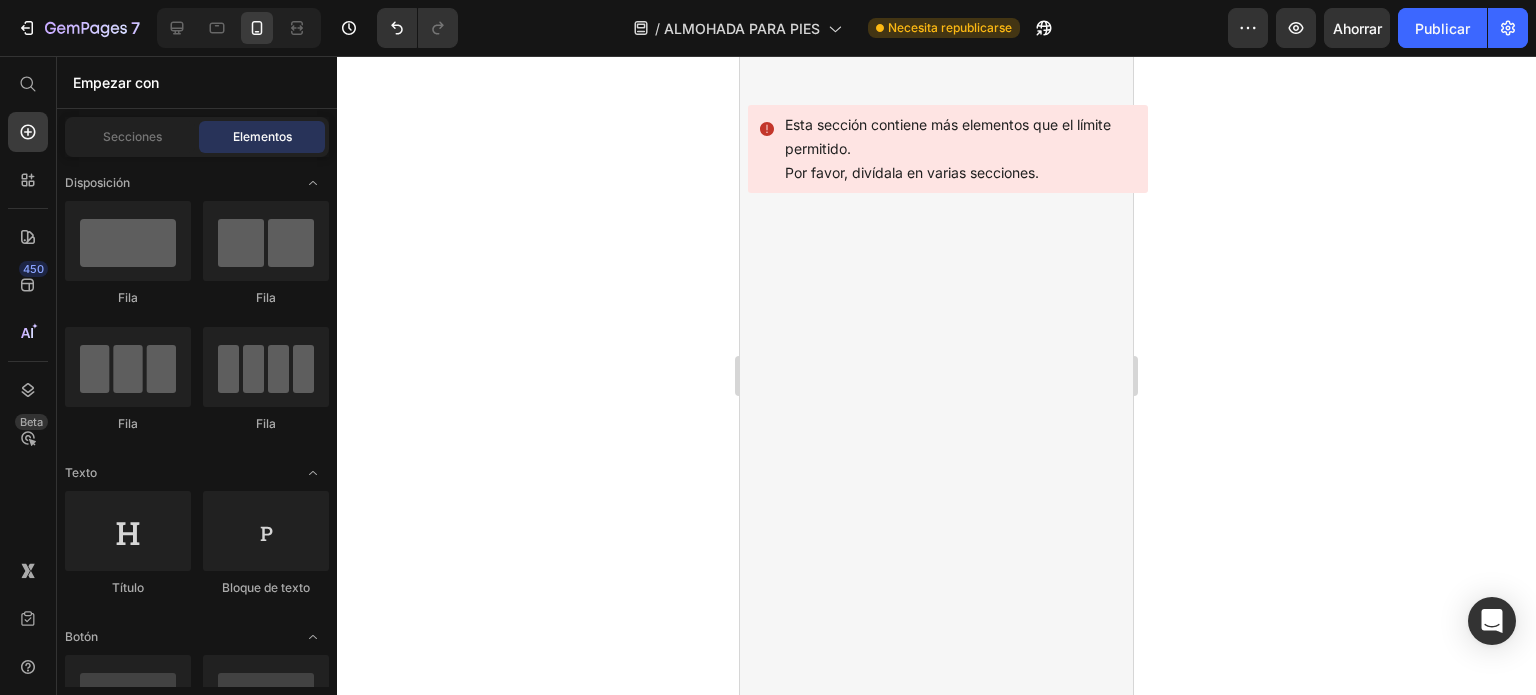 click on "Esta sección contiene más elementos que el límite permitido." at bounding box center (948, 136) 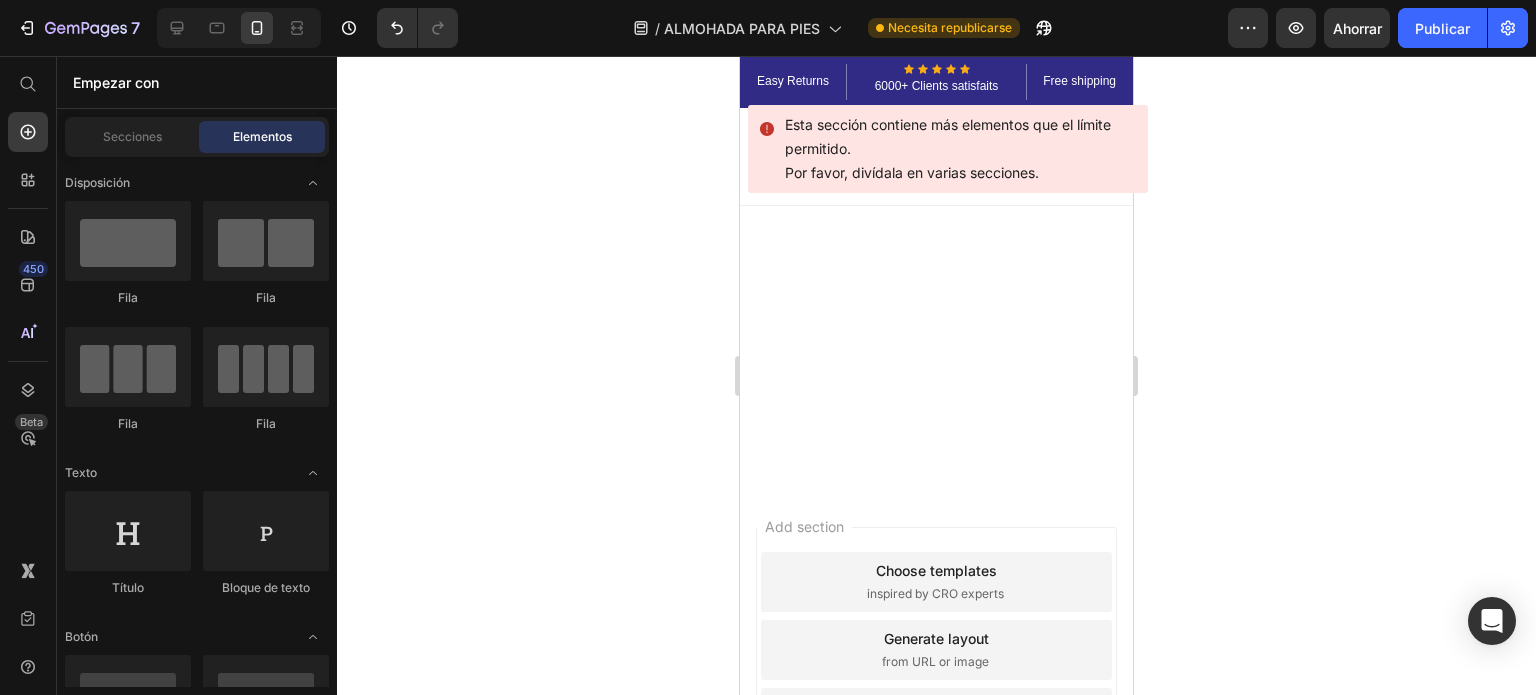 scroll, scrollTop: 0, scrollLeft: 0, axis: both 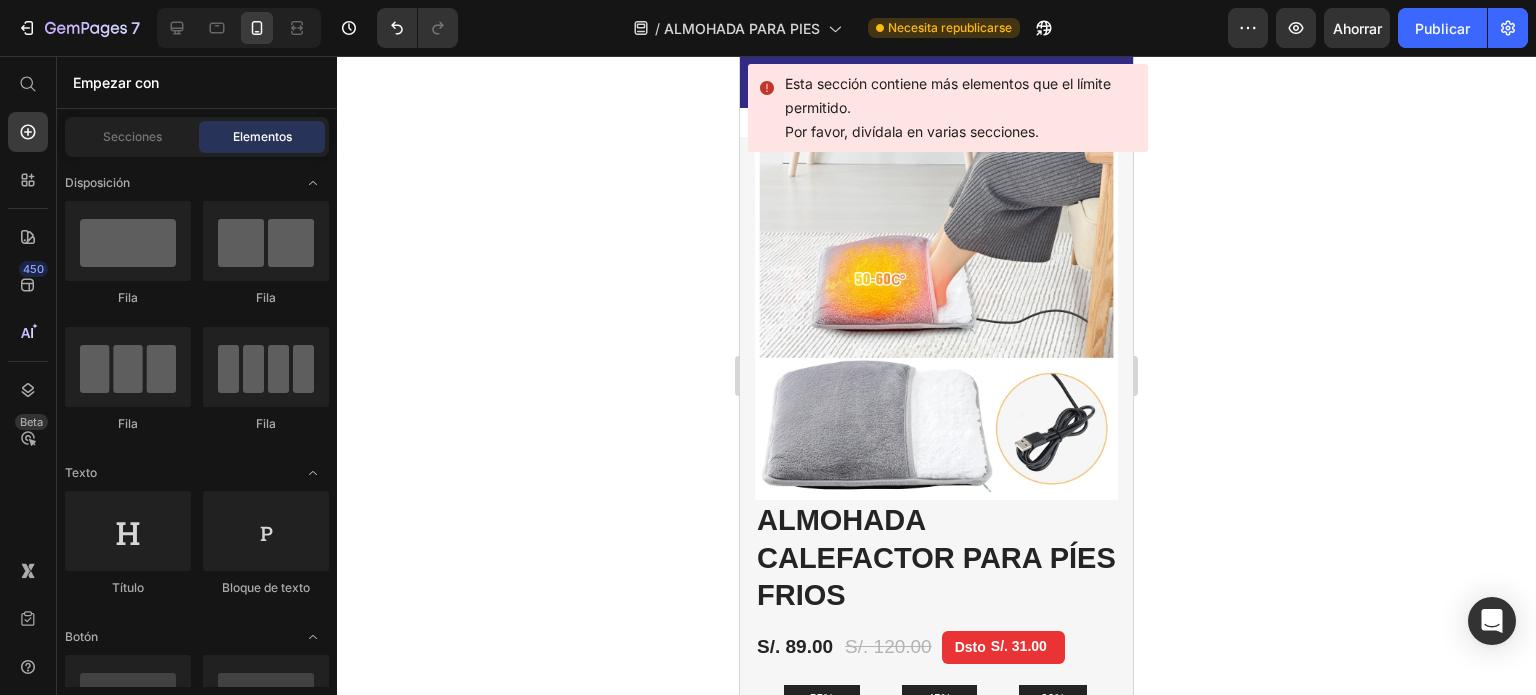 drag, startPoint x: 1123, startPoint y: 95, endPoint x: 1865, endPoint y: 191, distance: 748.18445 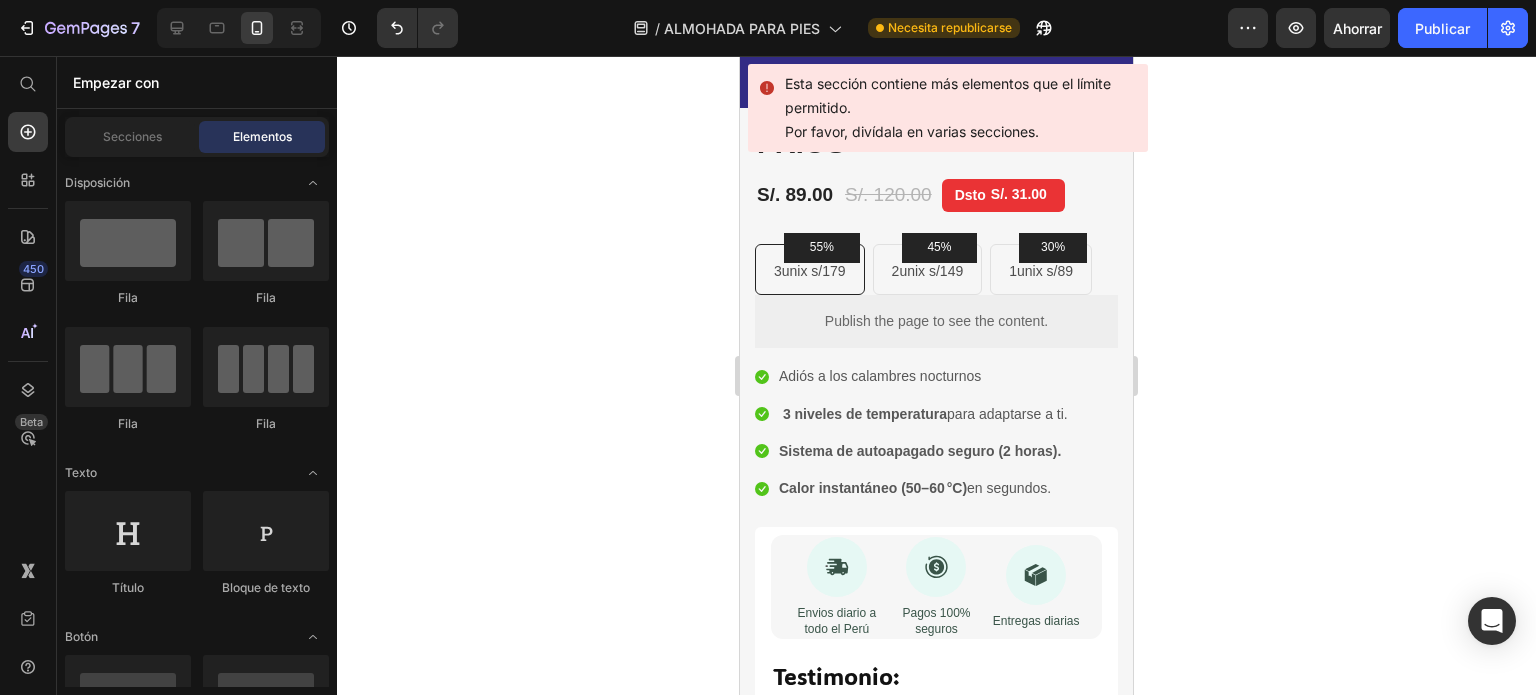 scroll, scrollTop: 442, scrollLeft: 0, axis: vertical 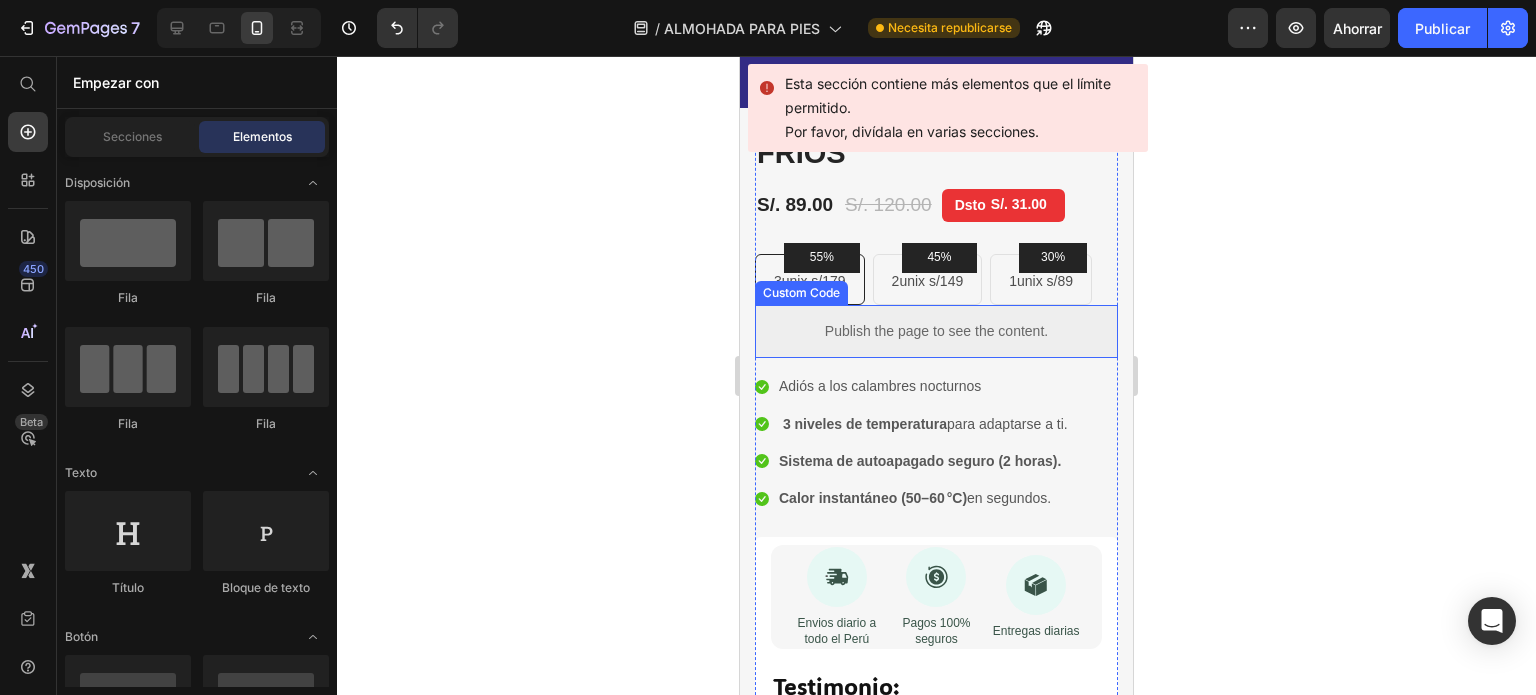 click on "Publish the page to see the content." at bounding box center (936, 331) 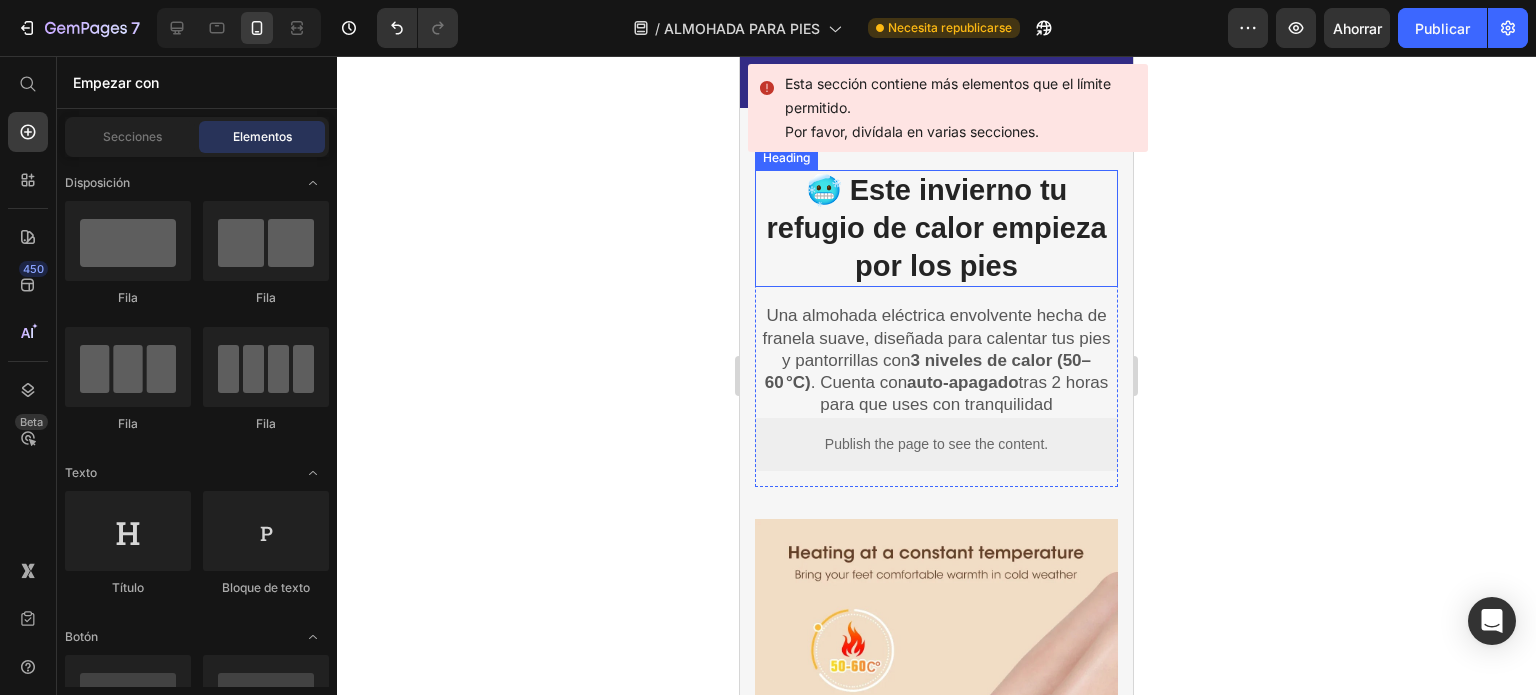 scroll, scrollTop: 2607, scrollLeft: 0, axis: vertical 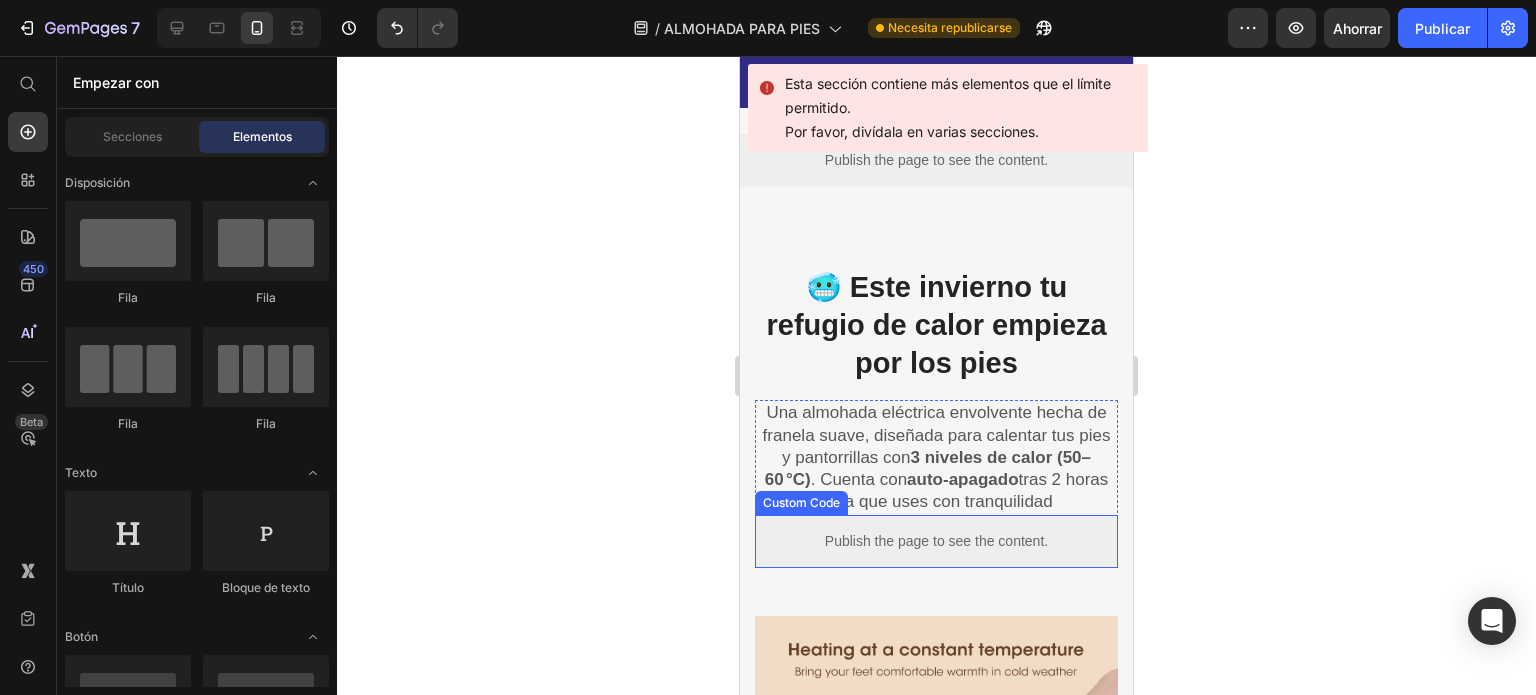 click on "Publish the page to see the content." at bounding box center [936, 541] 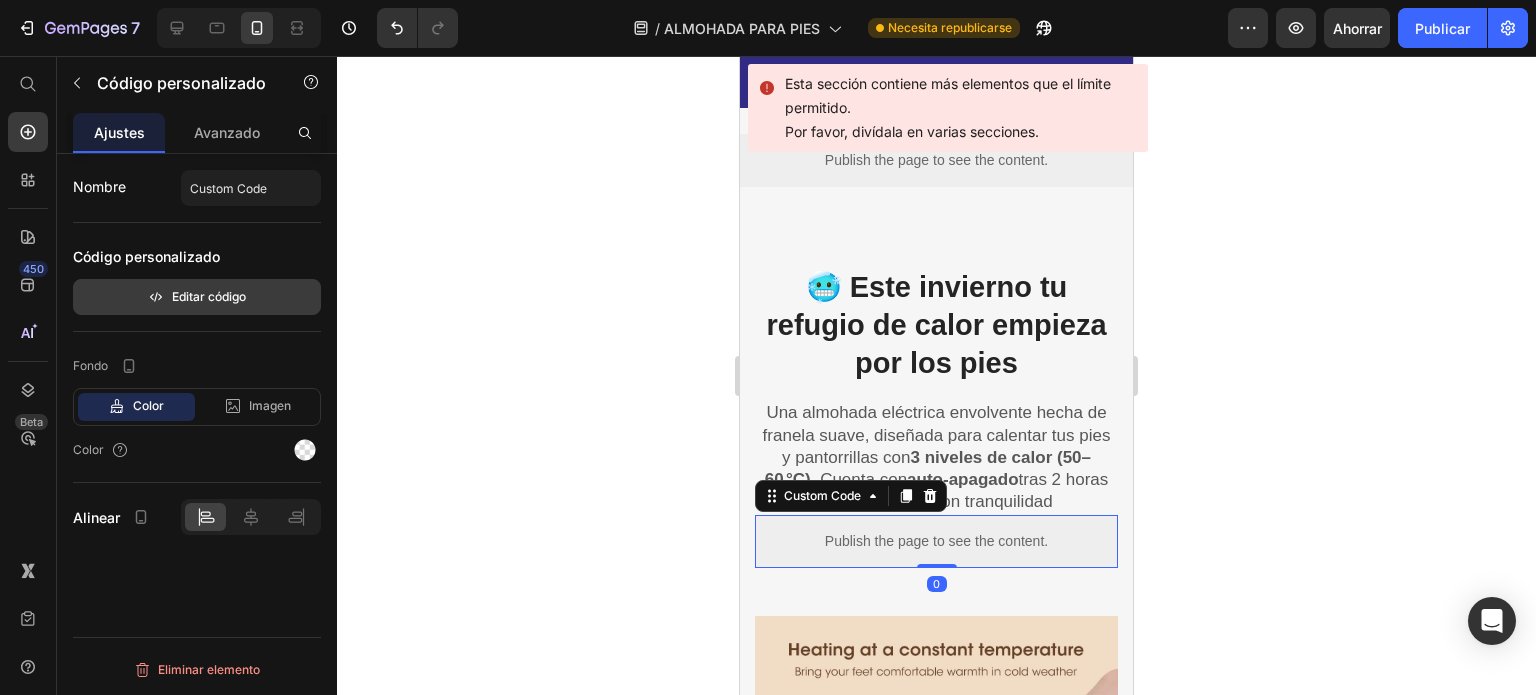 click on "Editar código" at bounding box center (209, 296) 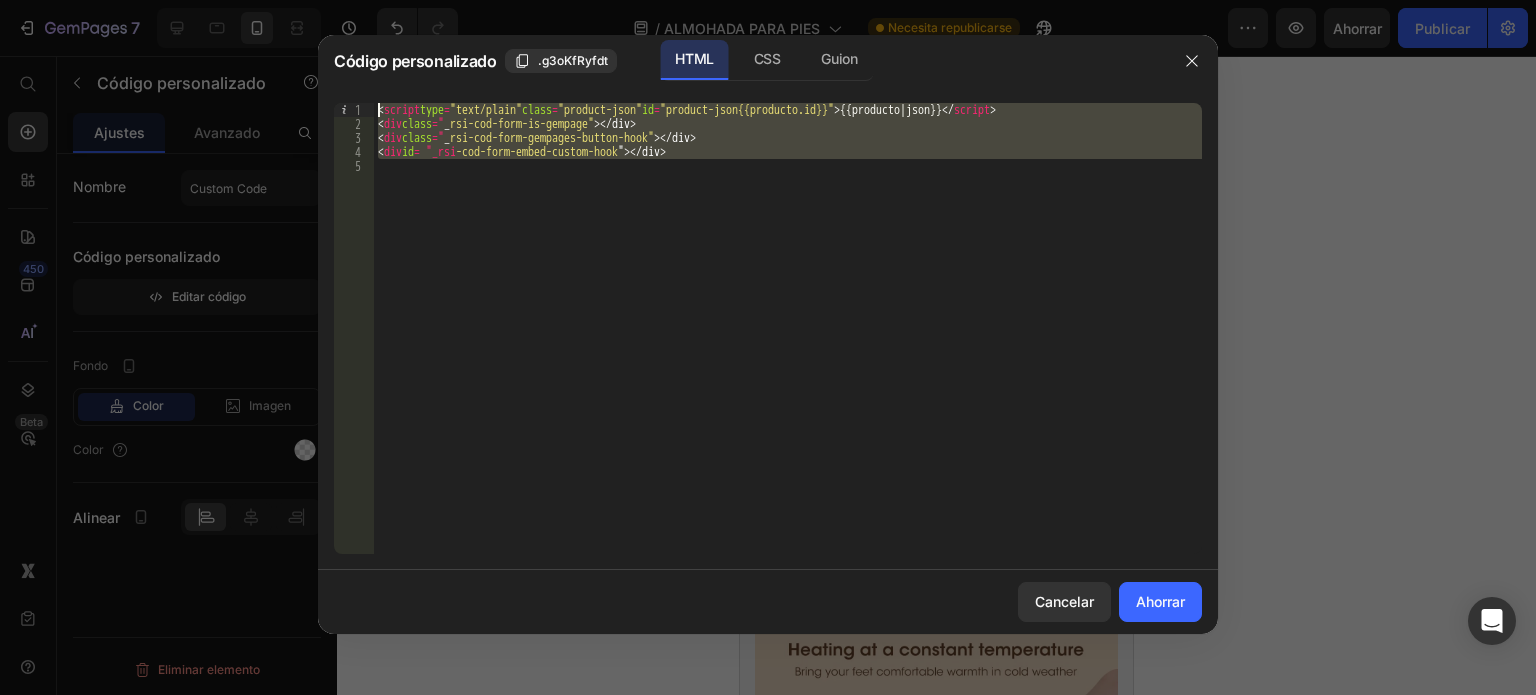 drag, startPoint x: 788, startPoint y: 167, endPoint x: 372, endPoint y: 104, distance: 420.74338 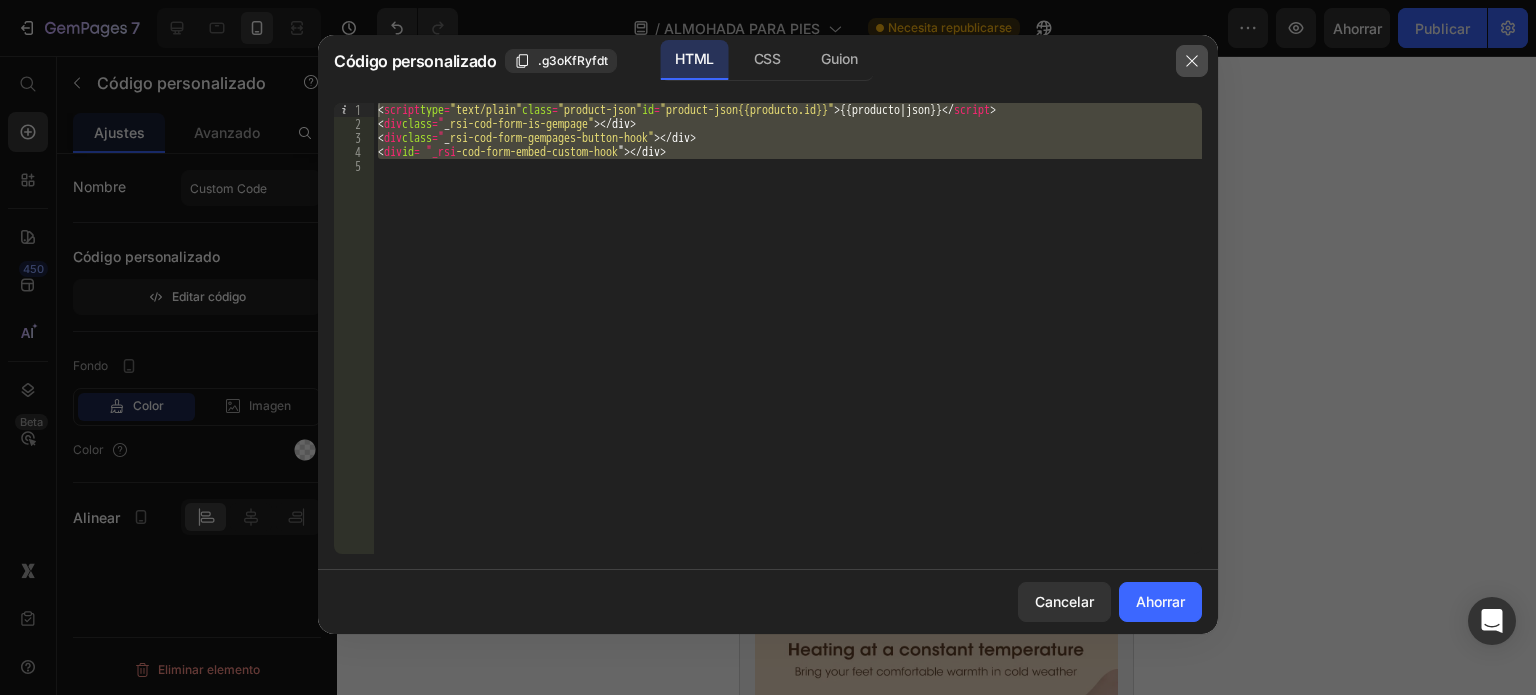 click at bounding box center [1192, 61] 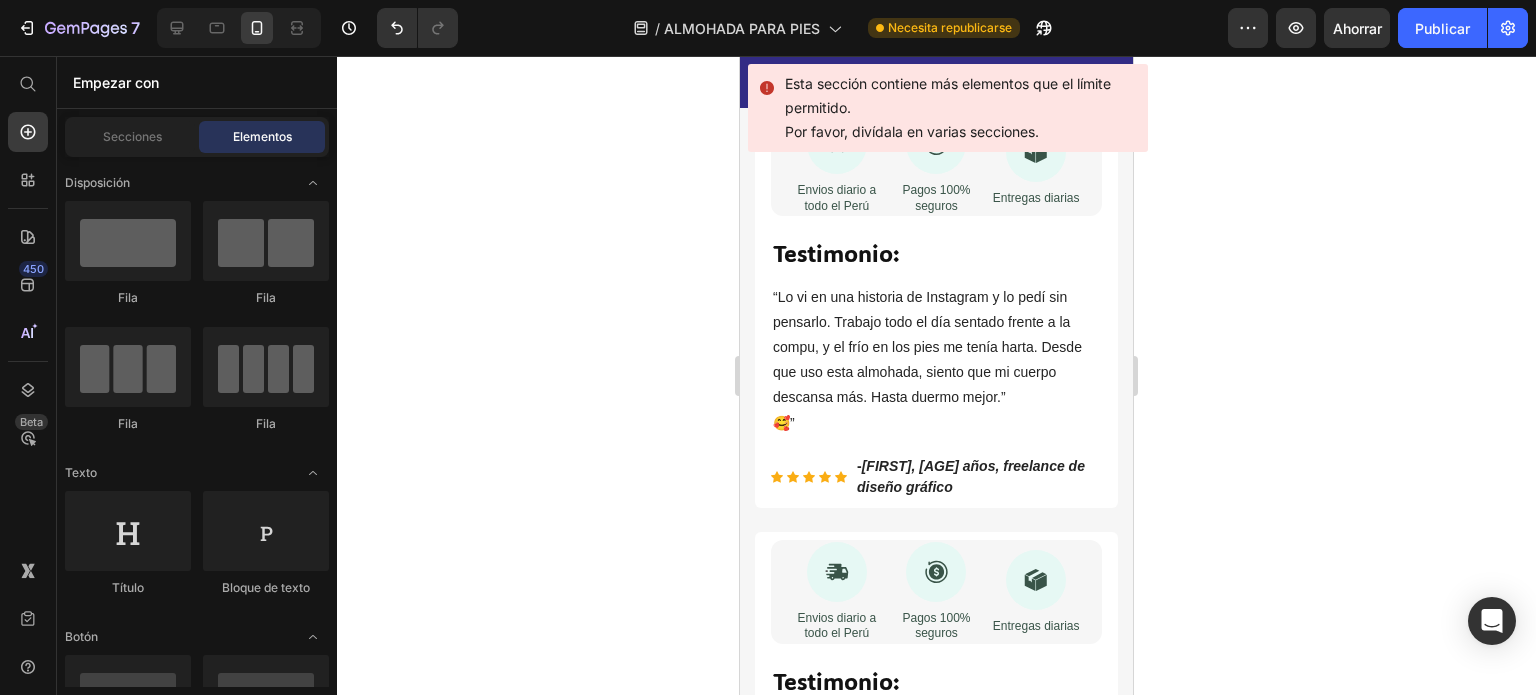 scroll, scrollTop: 886, scrollLeft: 0, axis: vertical 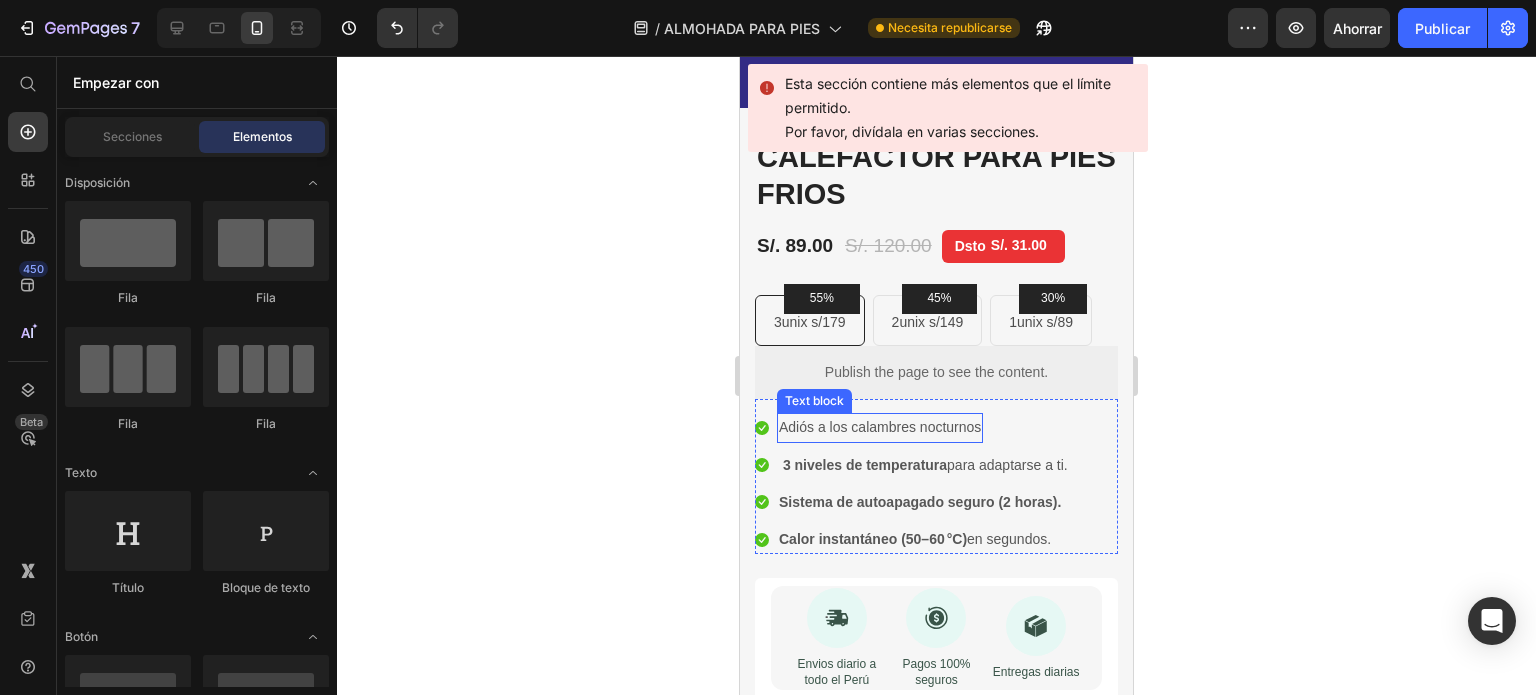 click on "Adiós a los calambres nocturnos" at bounding box center (880, 427) 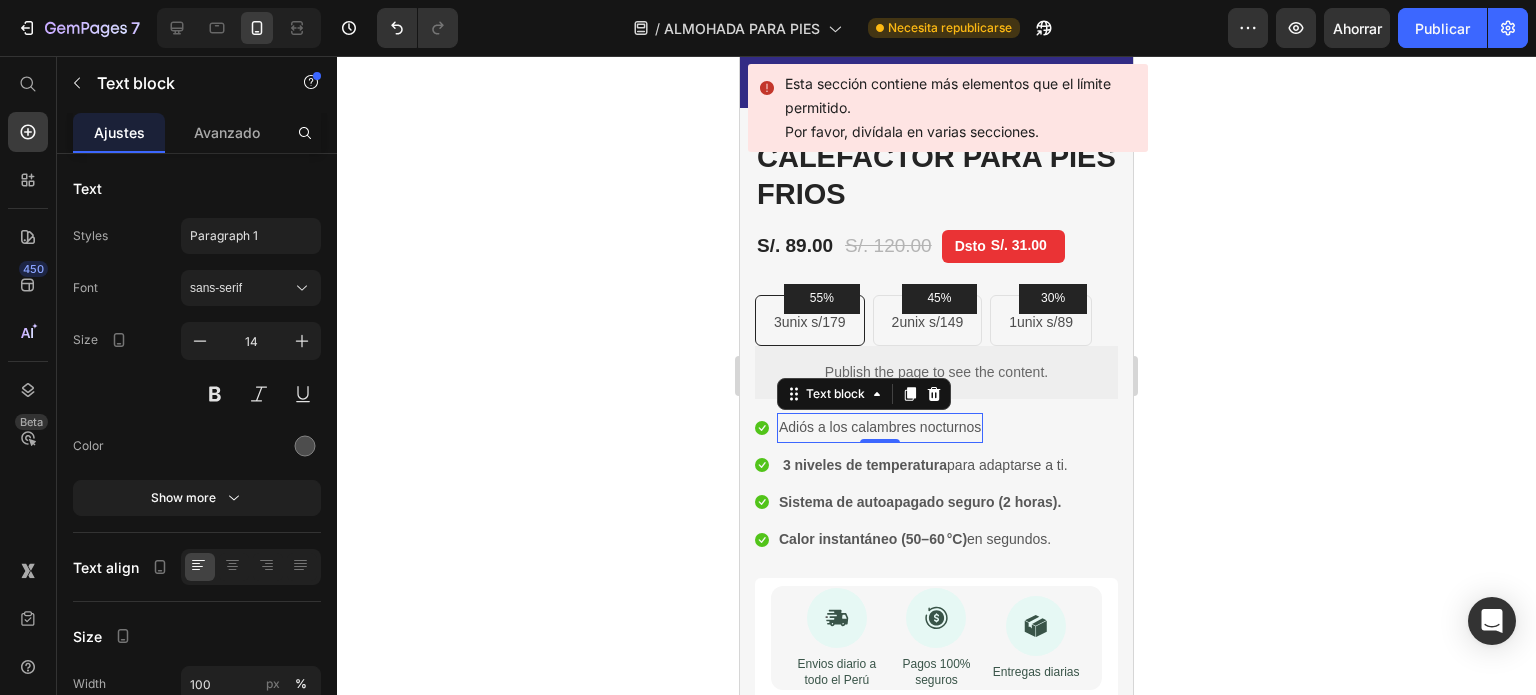 click on "Adiós a los calambres nocturnos" at bounding box center [880, 427] 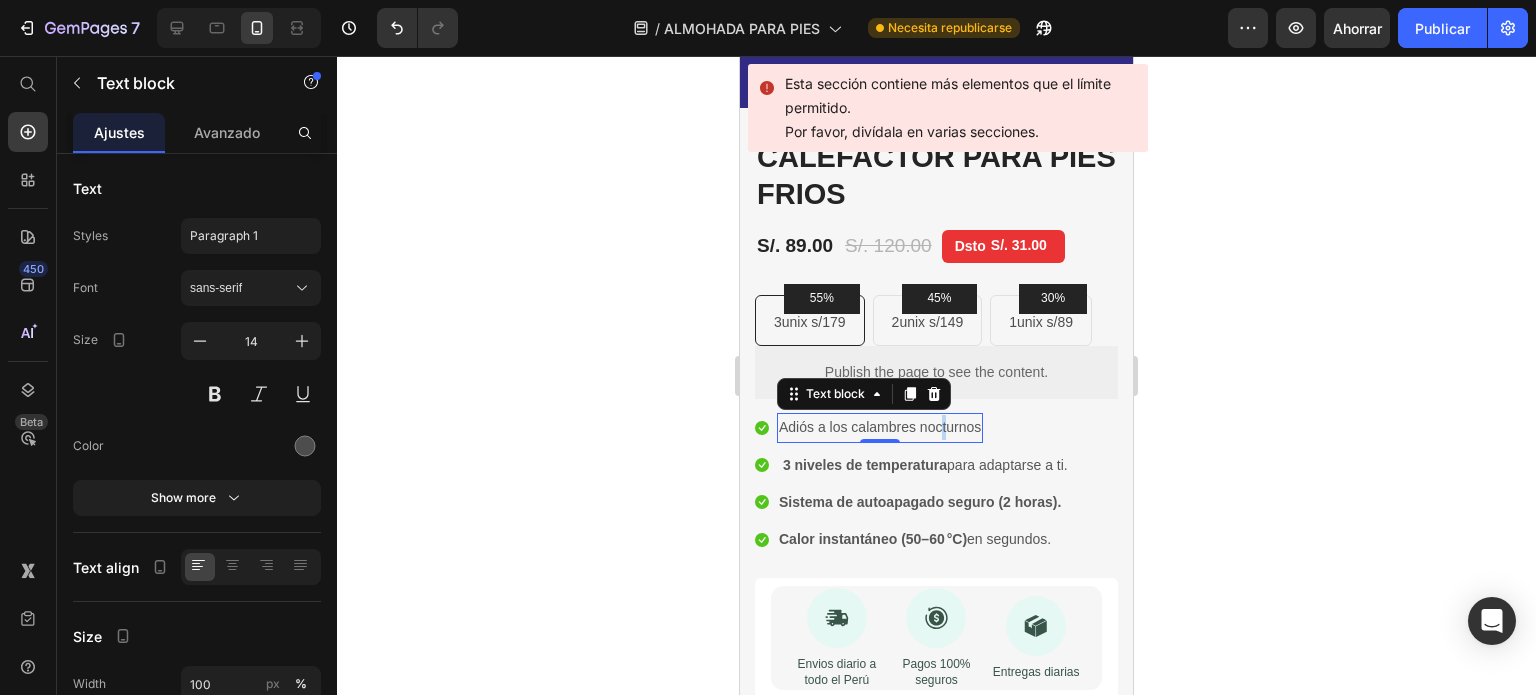 click on "Adiós a los calambres nocturnos" at bounding box center [880, 427] 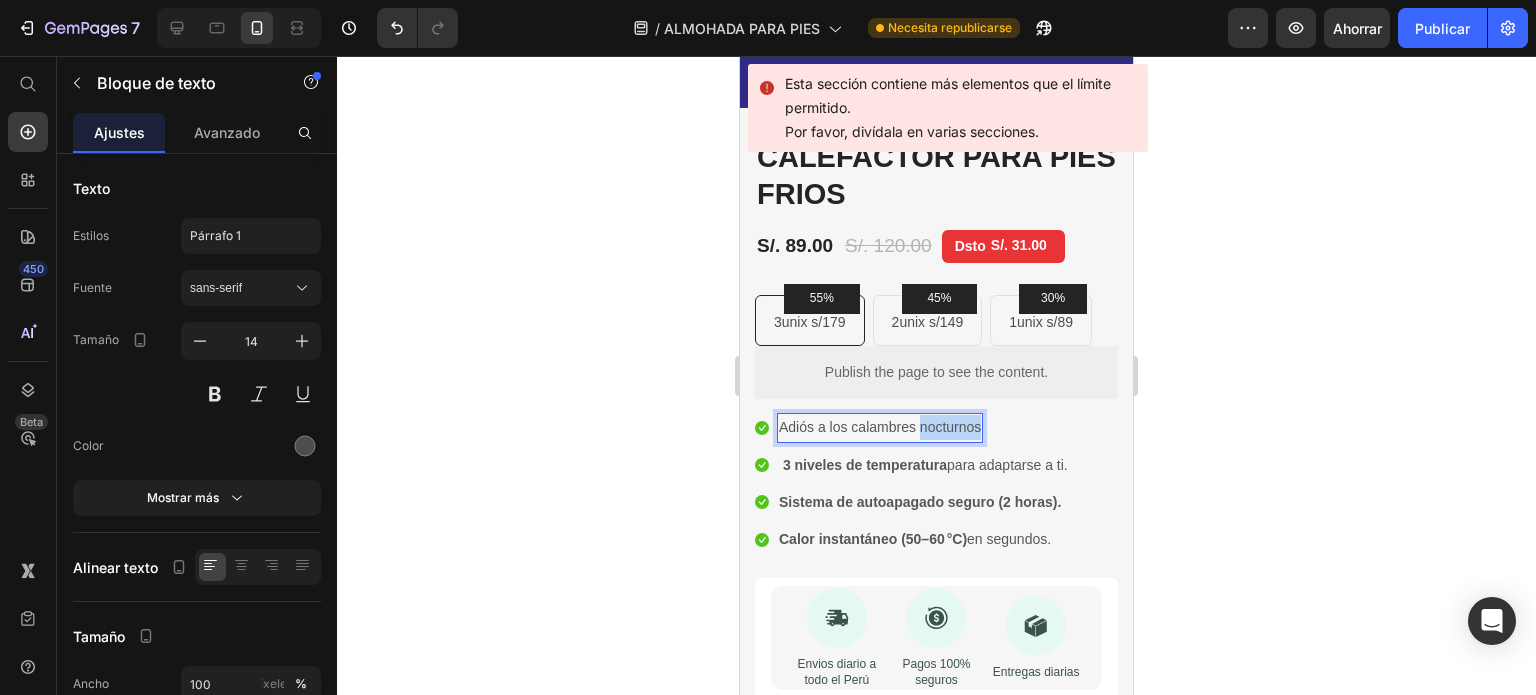 click on "Adiós a los calambres nocturnos" at bounding box center (880, 427) 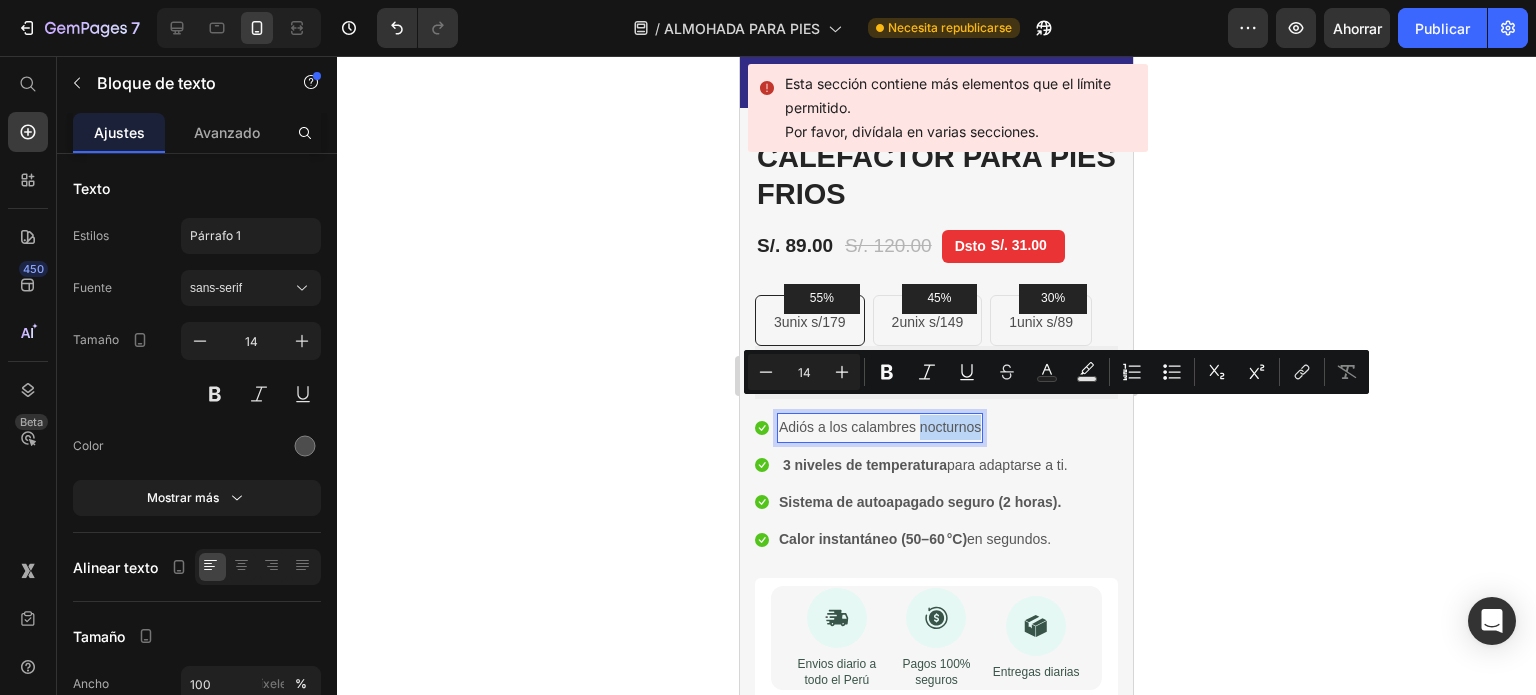 click on "Adiós a los calambres nocturnos" at bounding box center [880, 427] 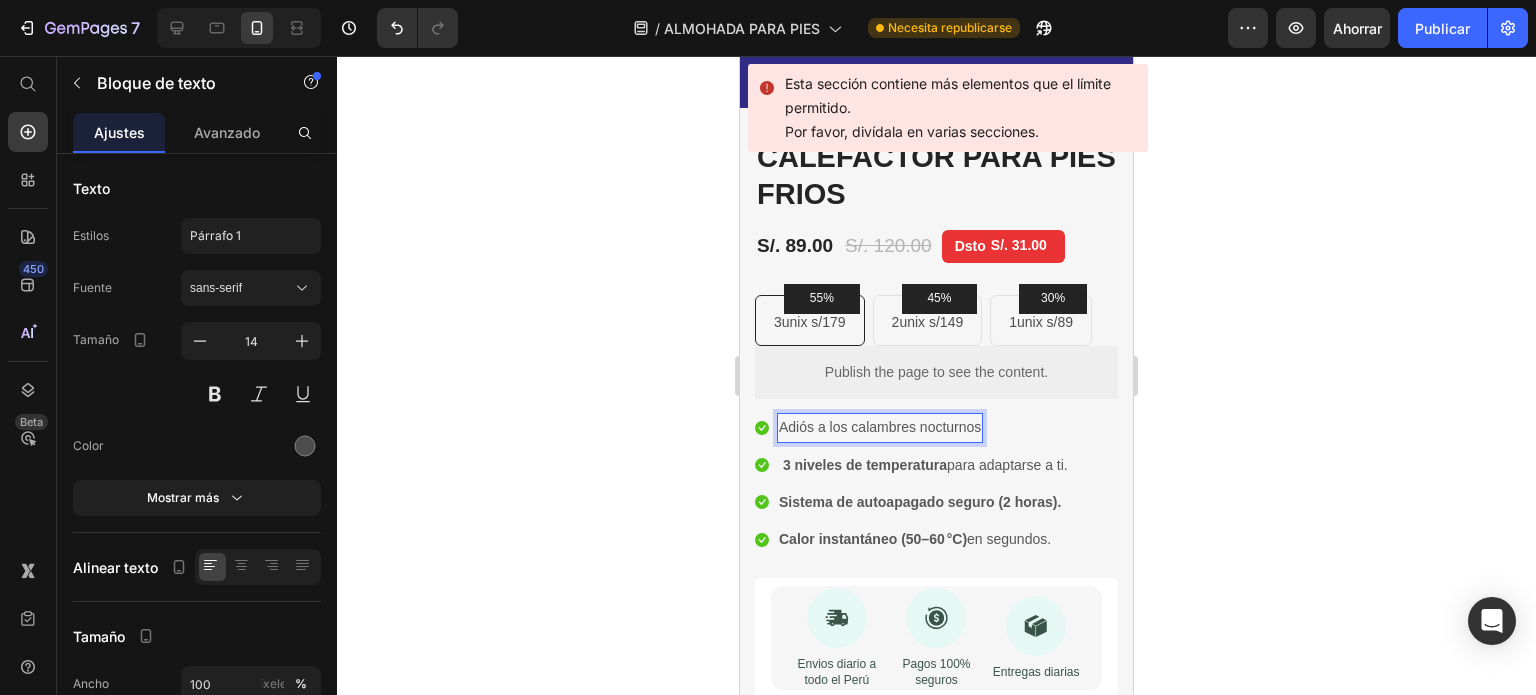 click on "Adiós a los calambres nocturnos" at bounding box center [880, 427] 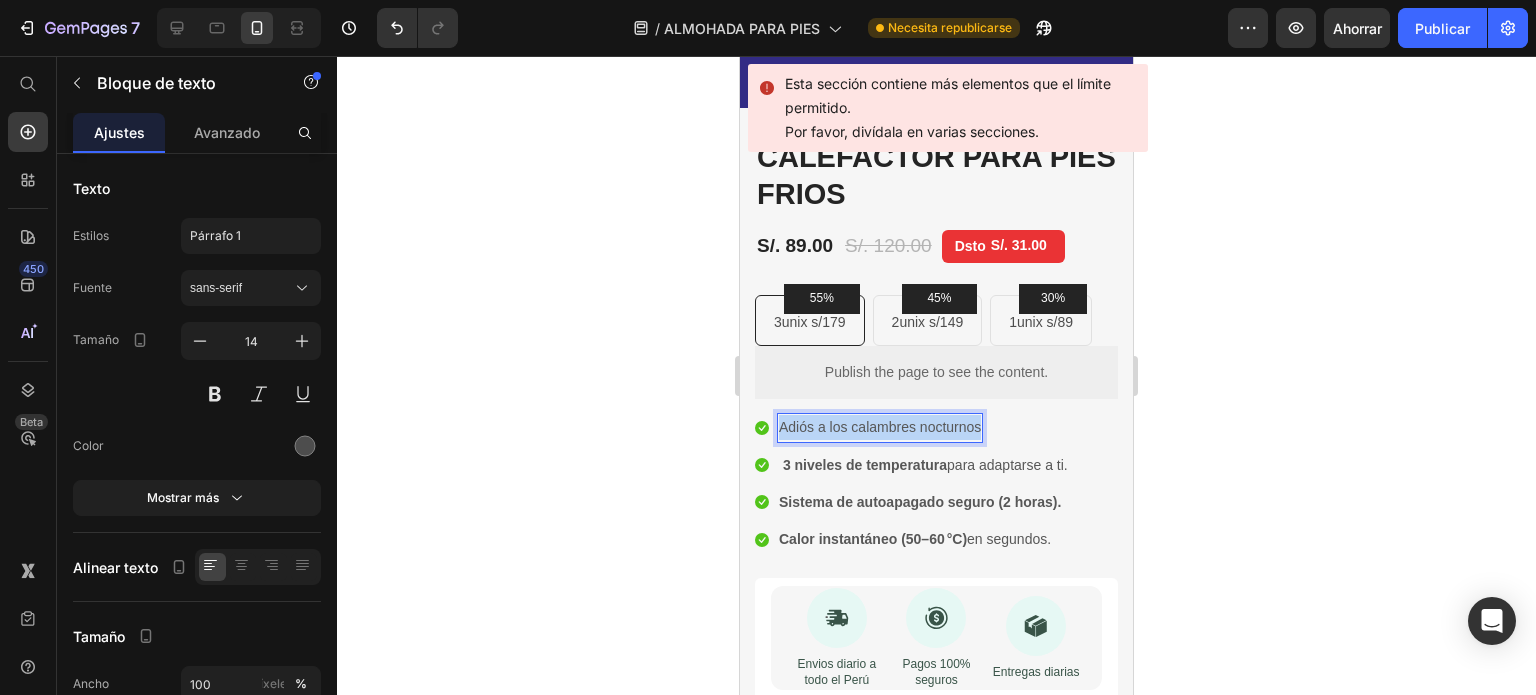 click on "Adiós a los calambres nocturnos" at bounding box center (880, 427) 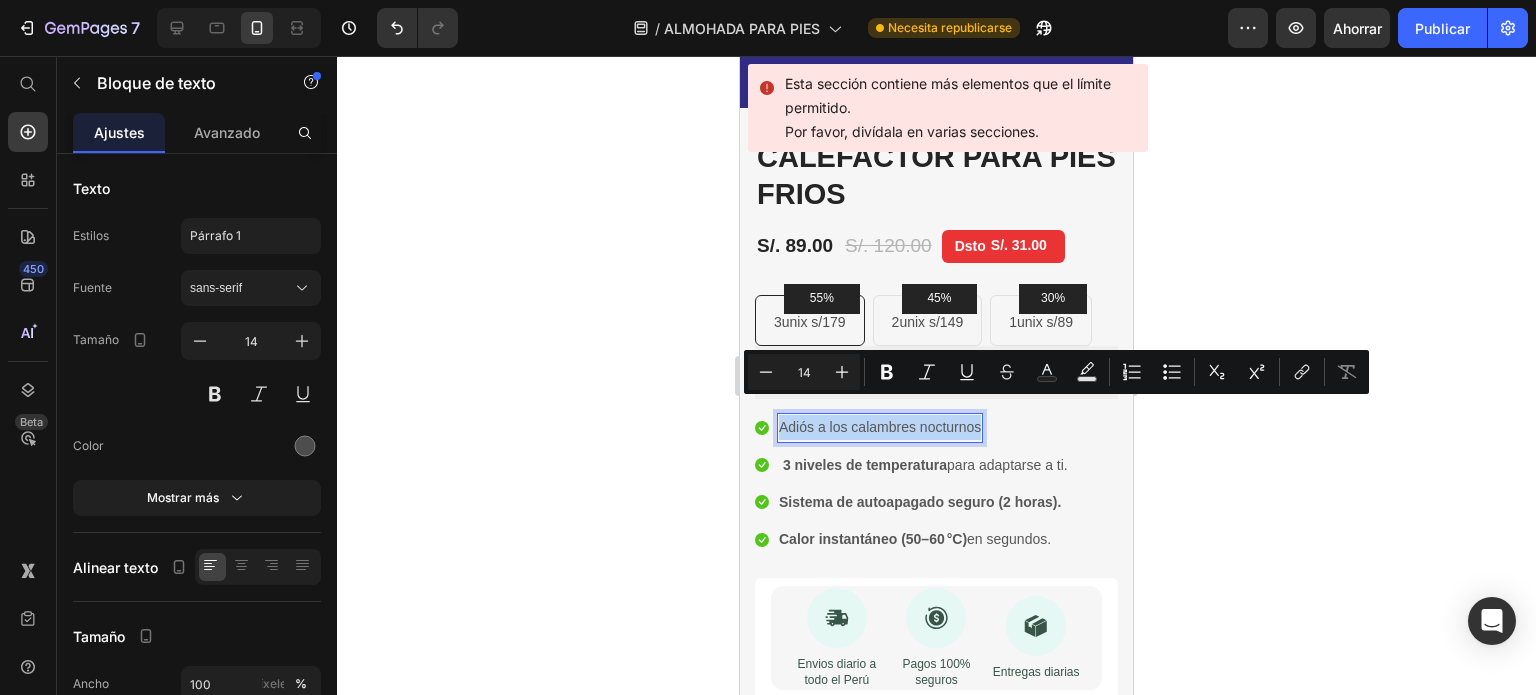copy on "Adiós a los calambres nocturnos" 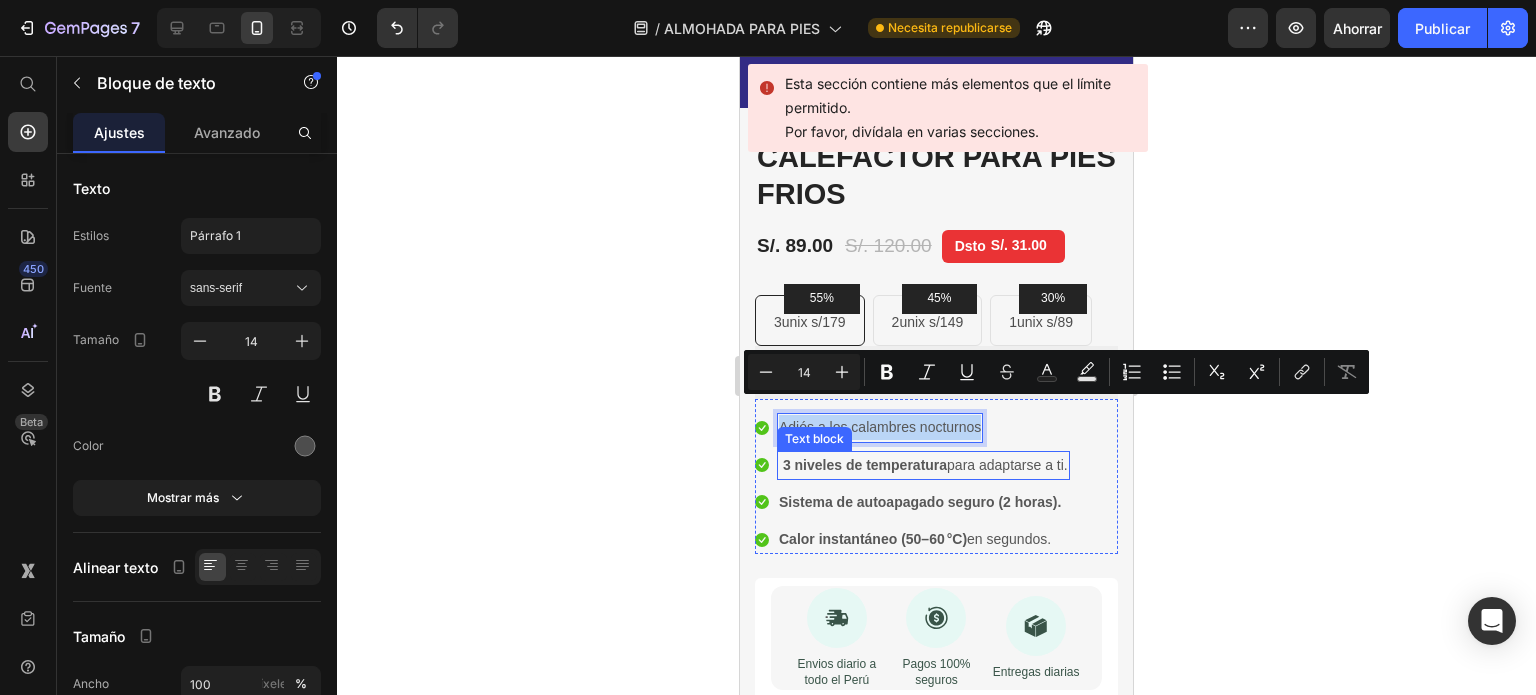 click on "3 niveles de temperatura  para adaptarse a ti." at bounding box center [923, 465] 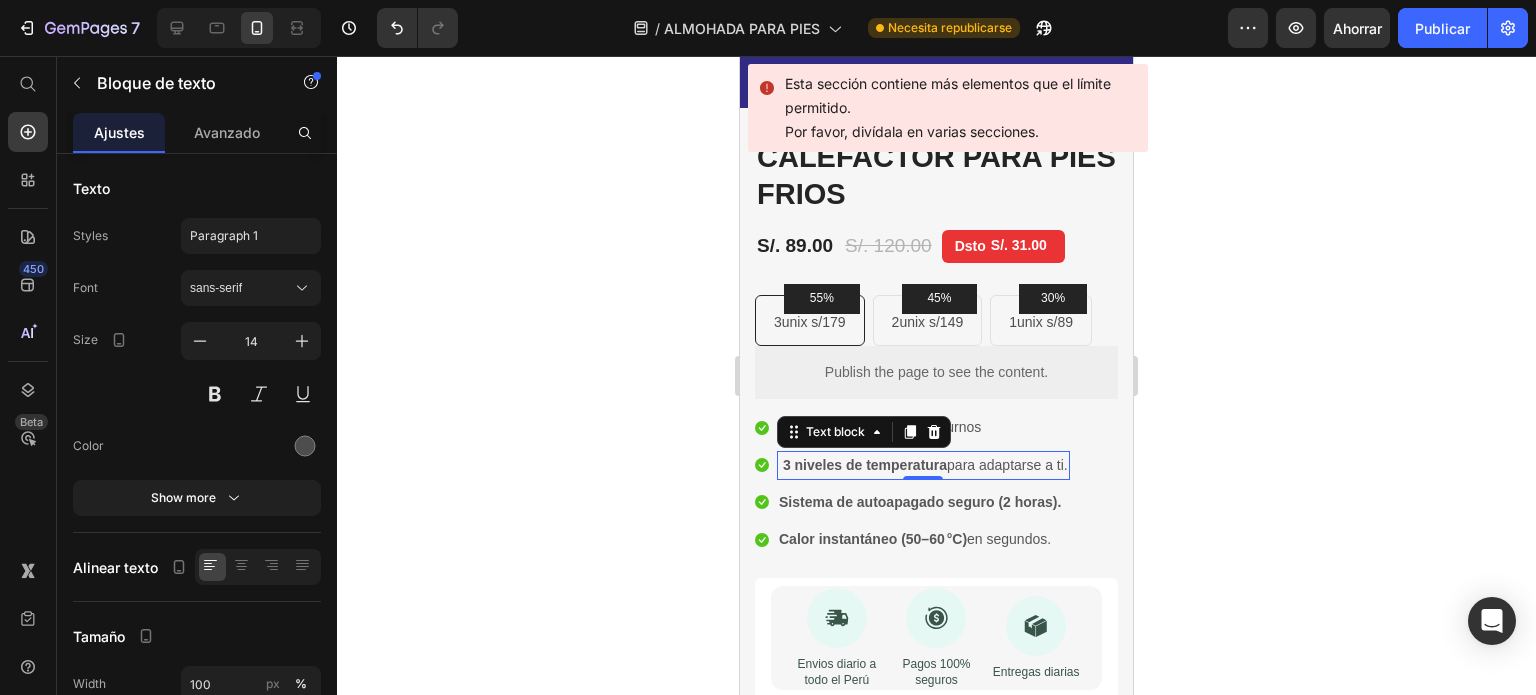 click on "3 niveles de temperatura" at bounding box center [865, 465] 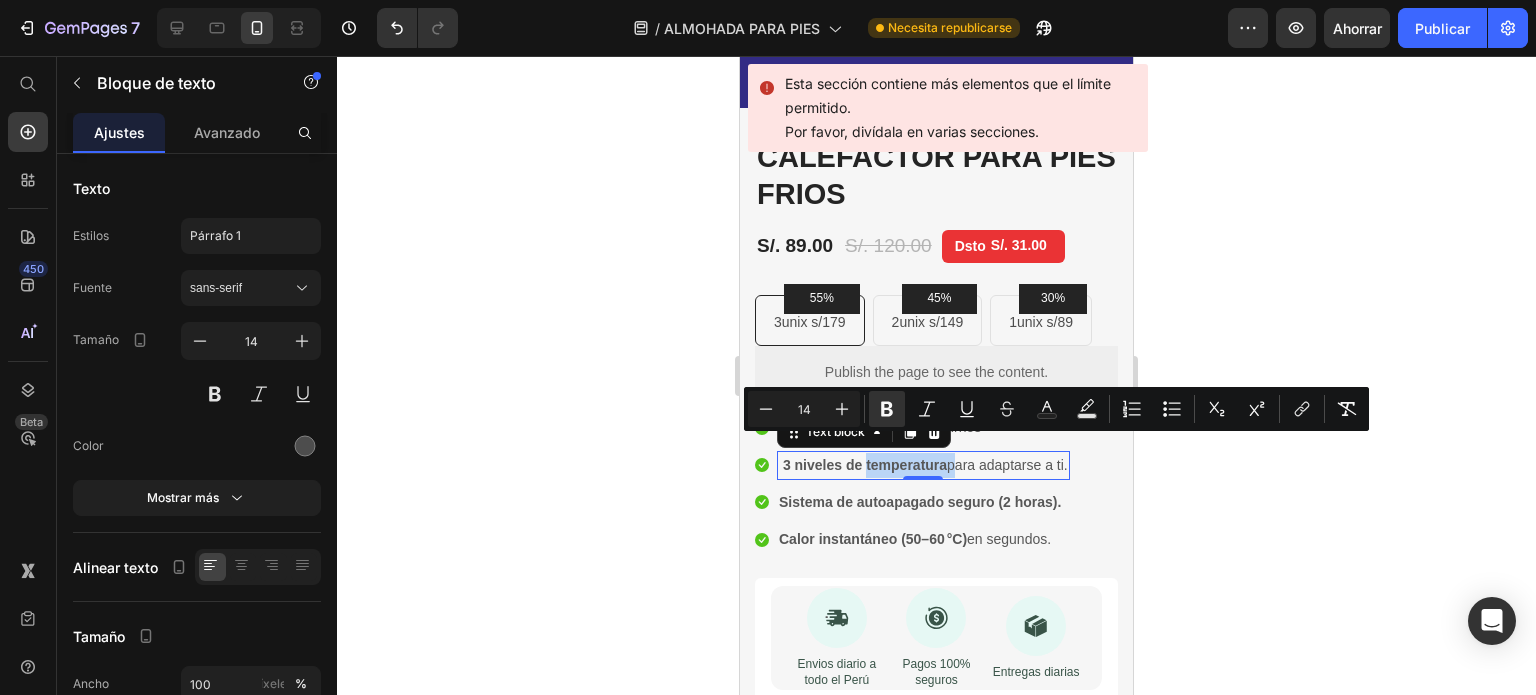 click on "3 niveles de temperatura" at bounding box center (865, 465) 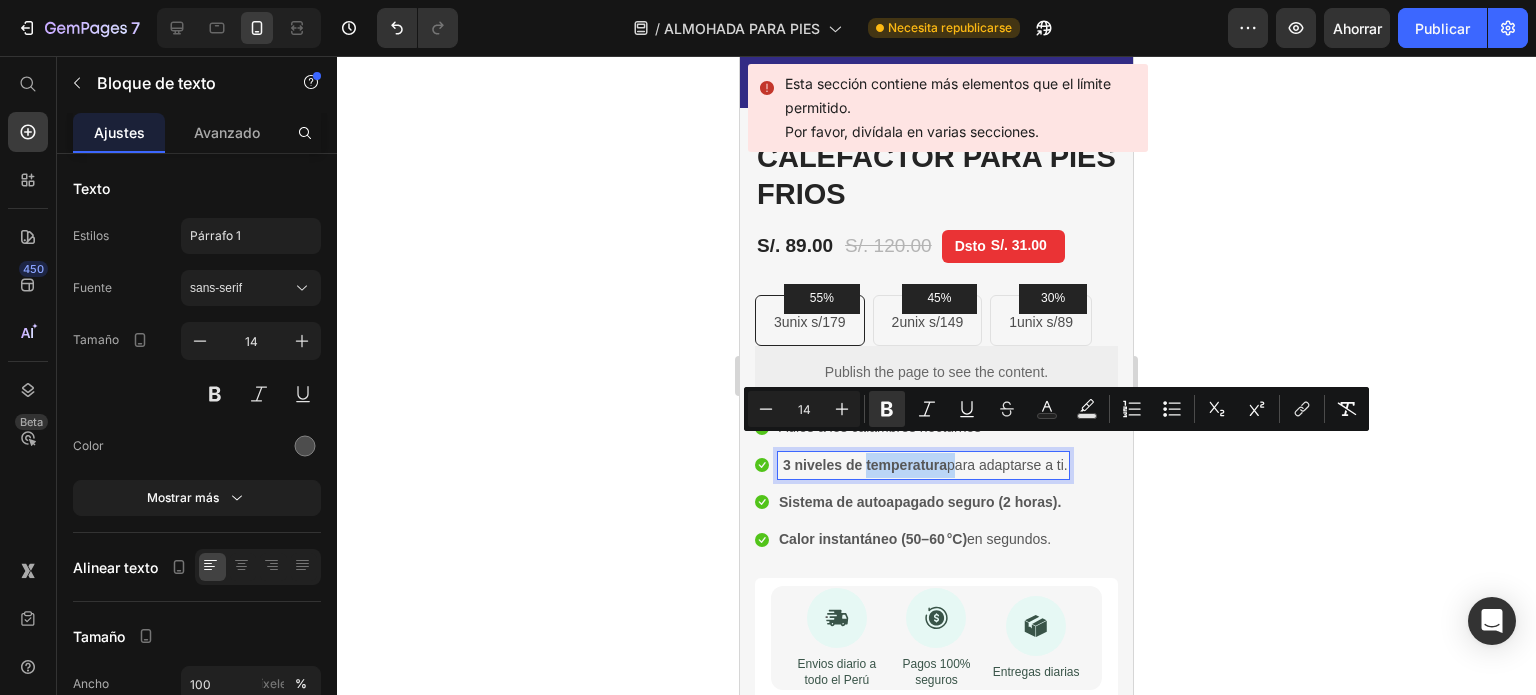 click on "3 niveles de temperatura" at bounding box center [865, 465] 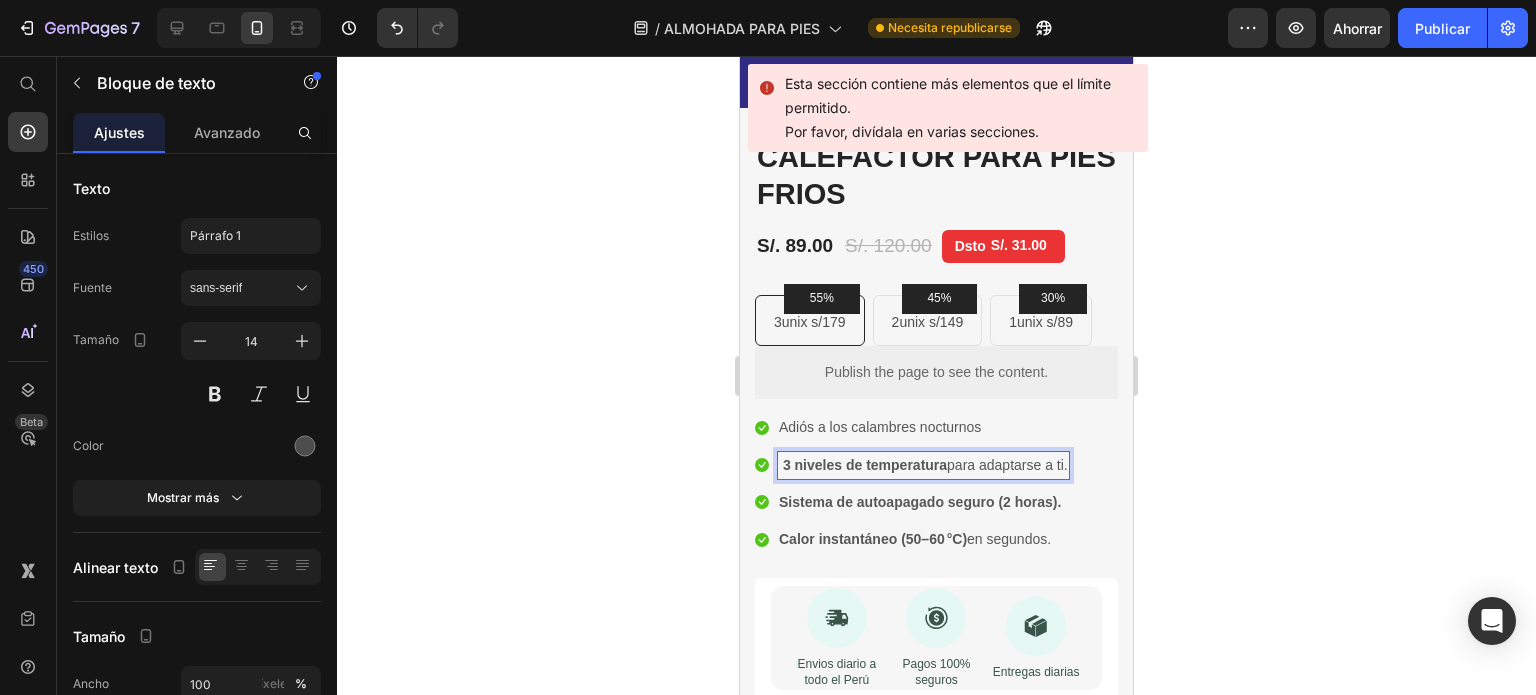click on "3 niveles de temperatura" at bounding box center (865, 465) 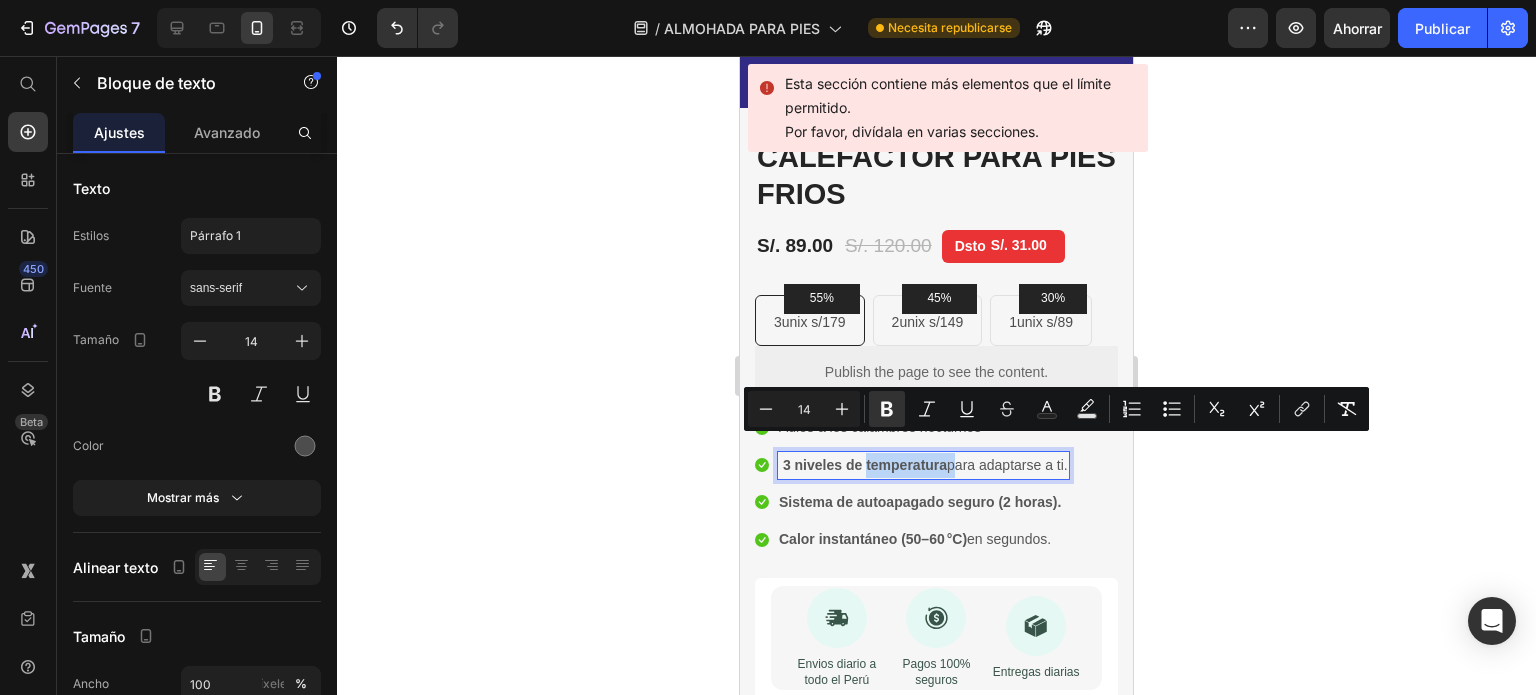 click on "3 niveles de temperatura" at bounding box center (865, 465) 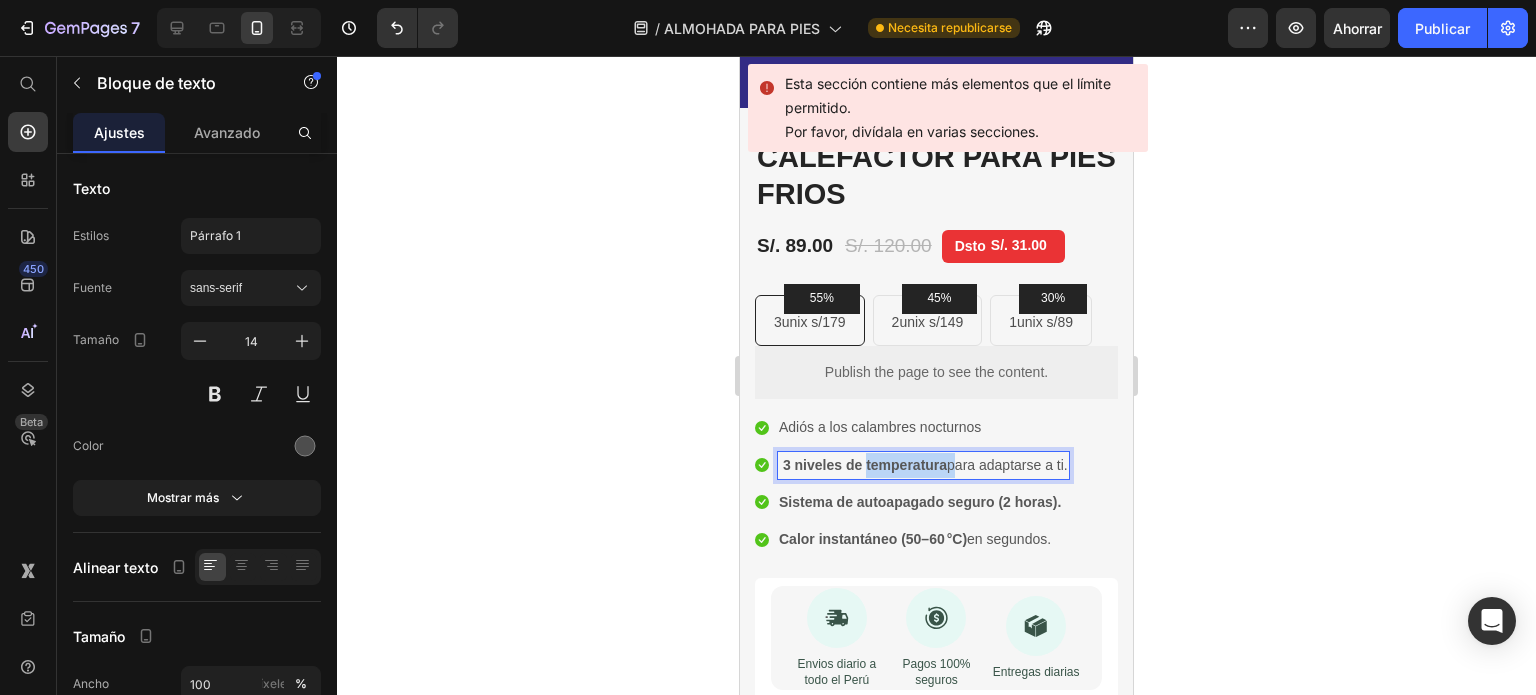 click on "3 niveles de temperatura" at bounding box center (865, 465) 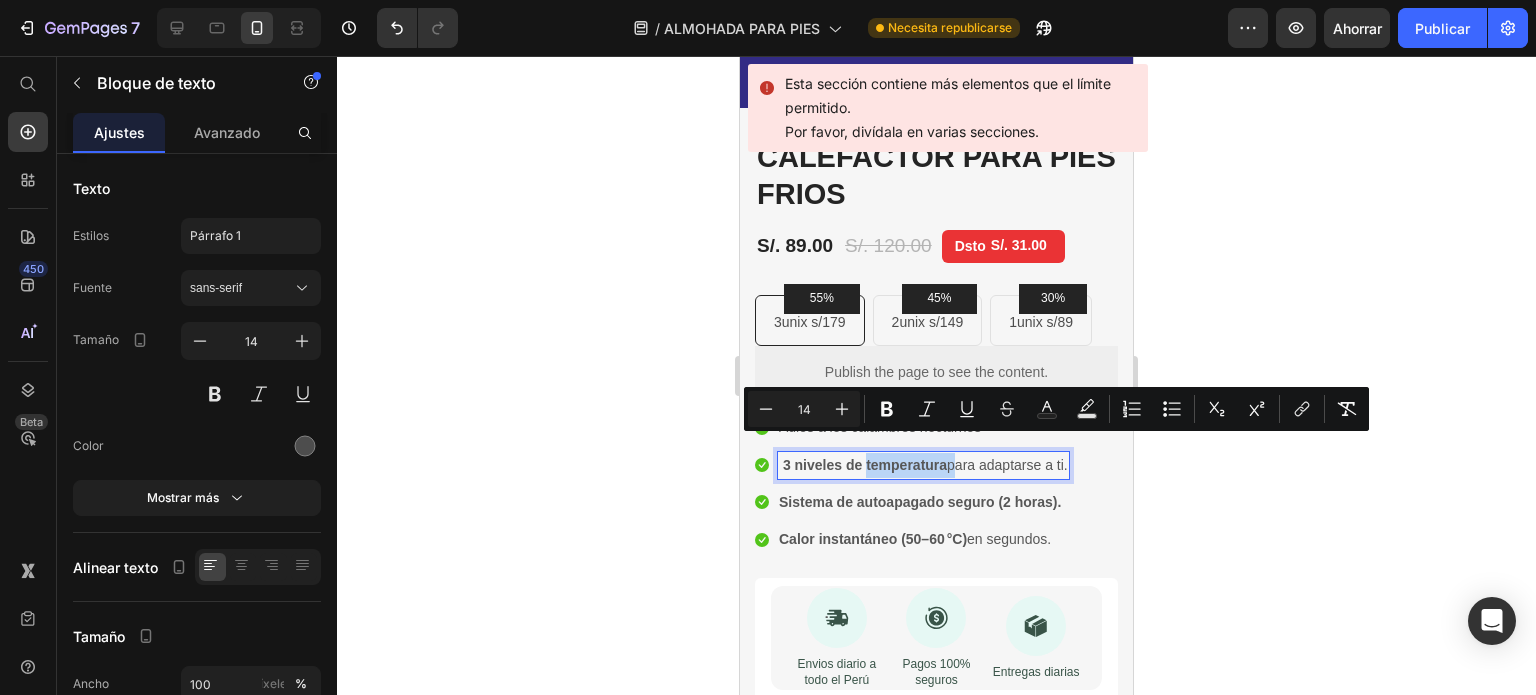 copy on "3 niveles de temperatura  para adaptarse a ti." 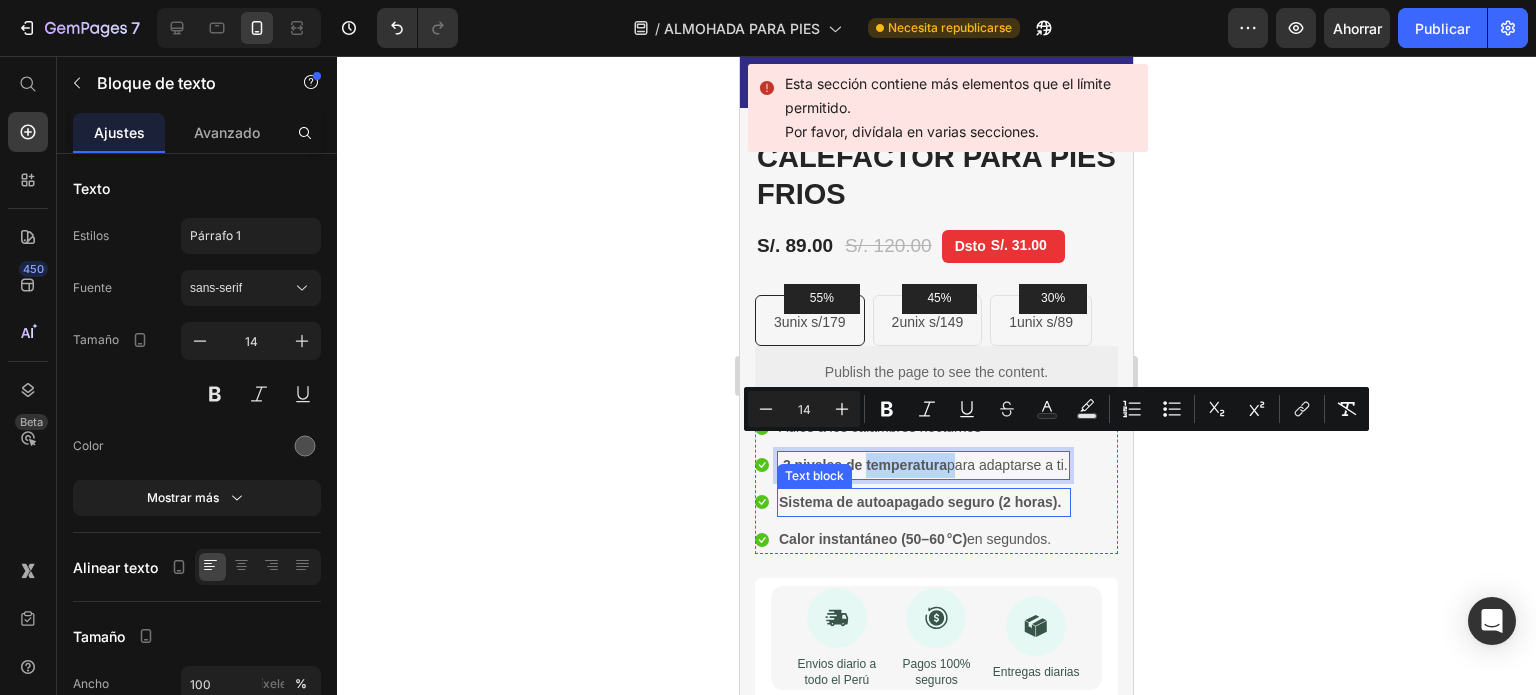 click on "Sistema de autoapagado seguro (2 horas)." at bounding box center [920, 502] 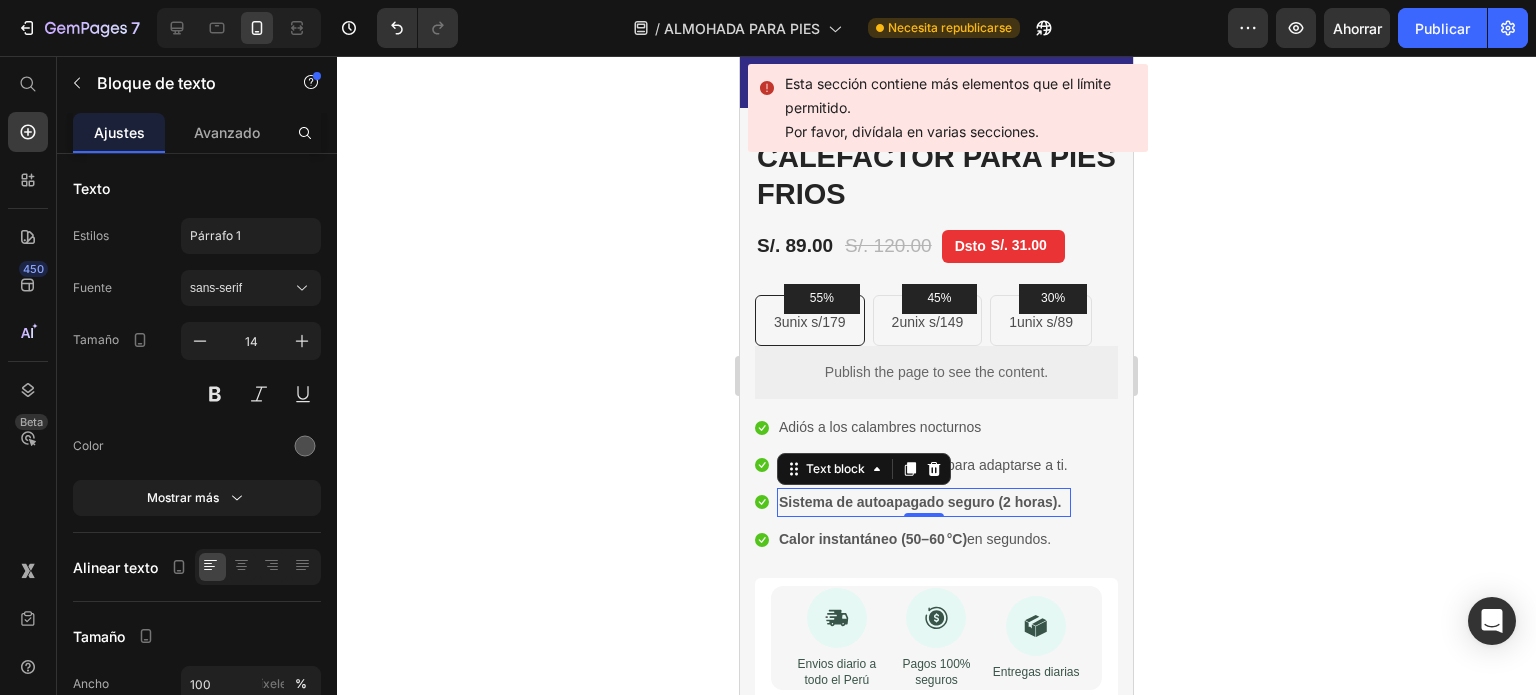 click on "Sistema de autoapagado seguro (2 horas)." at bounding box center [920, 502] 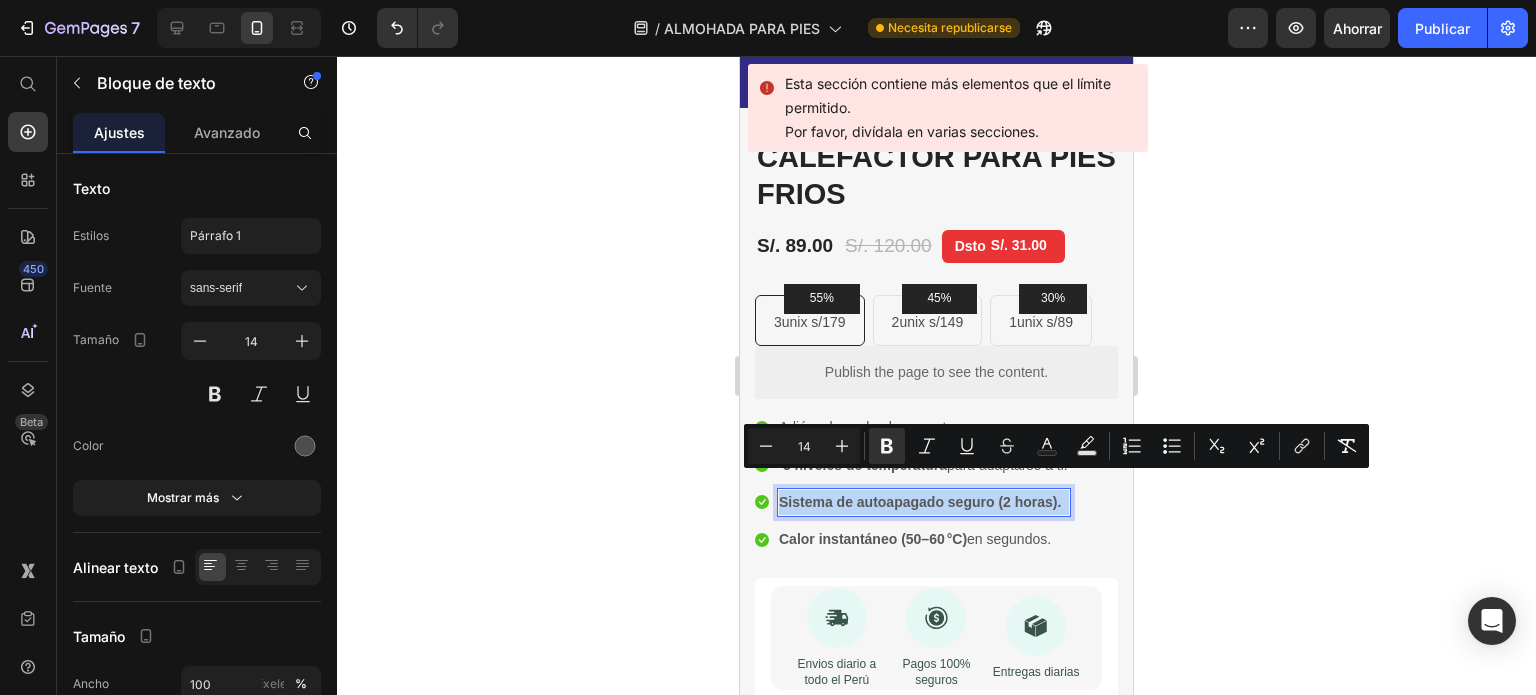 drag, startPoint x: 864, startPoint y: 487, endPoint x: 1615, endPoint y: 498, distance: 751.08057 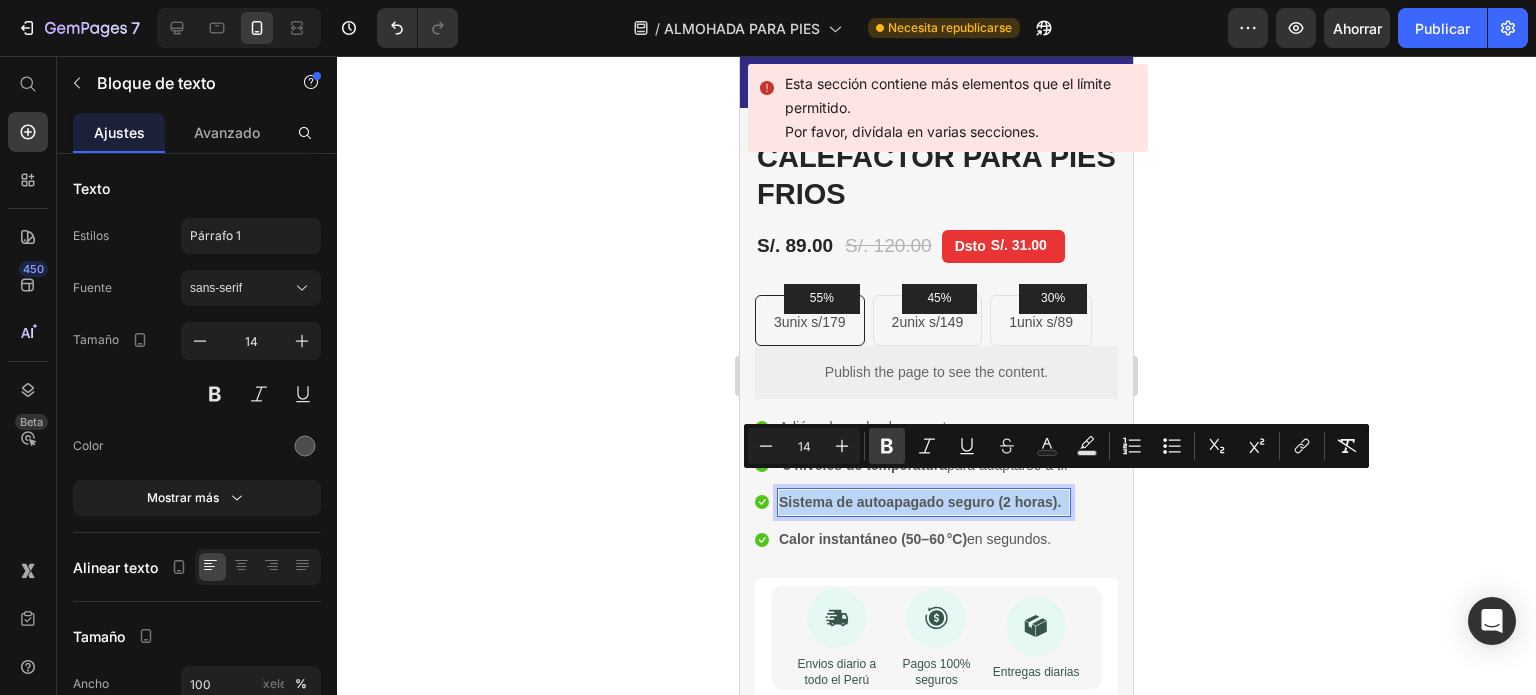 copy on "Sistema de autoapagado seguro (2 horas)." 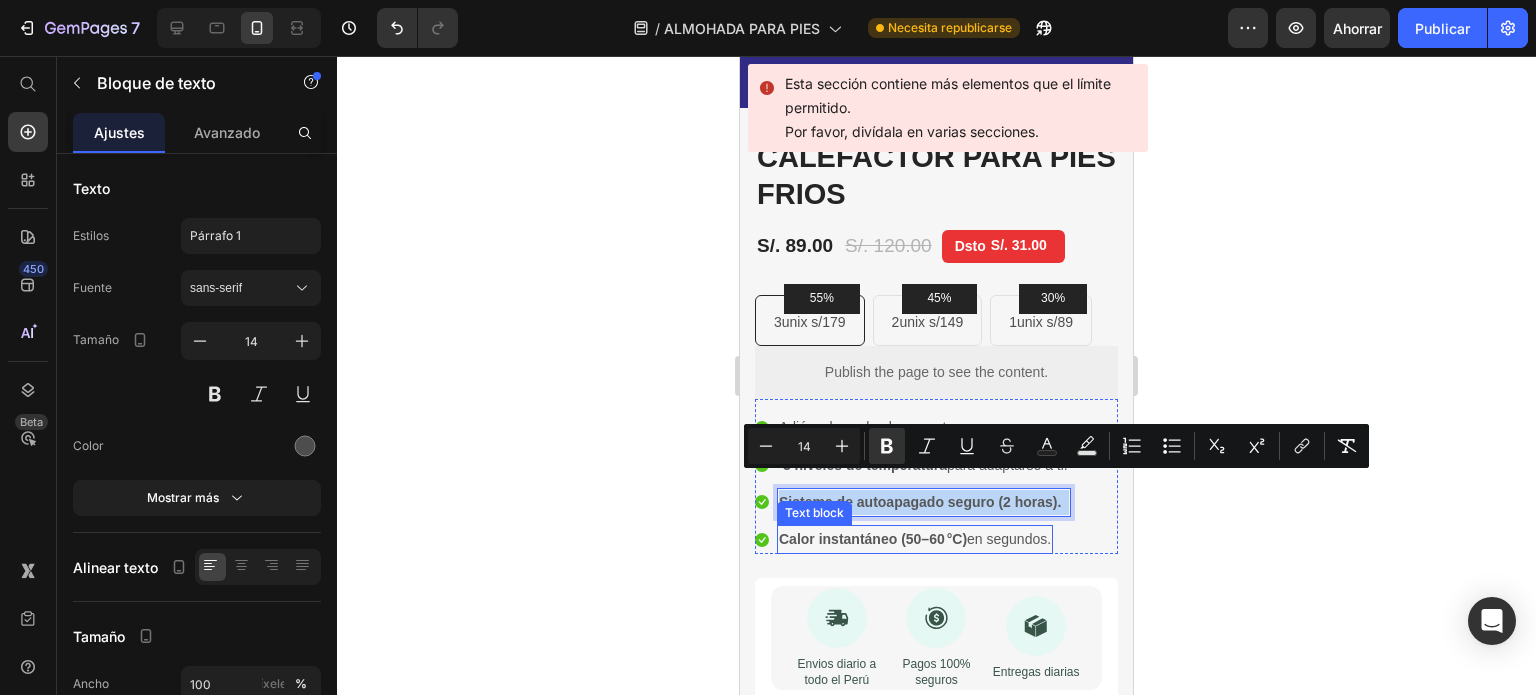 click on "Calor instantáneo (50–60 °C)  en segundos." at bounding box center (915, 539) 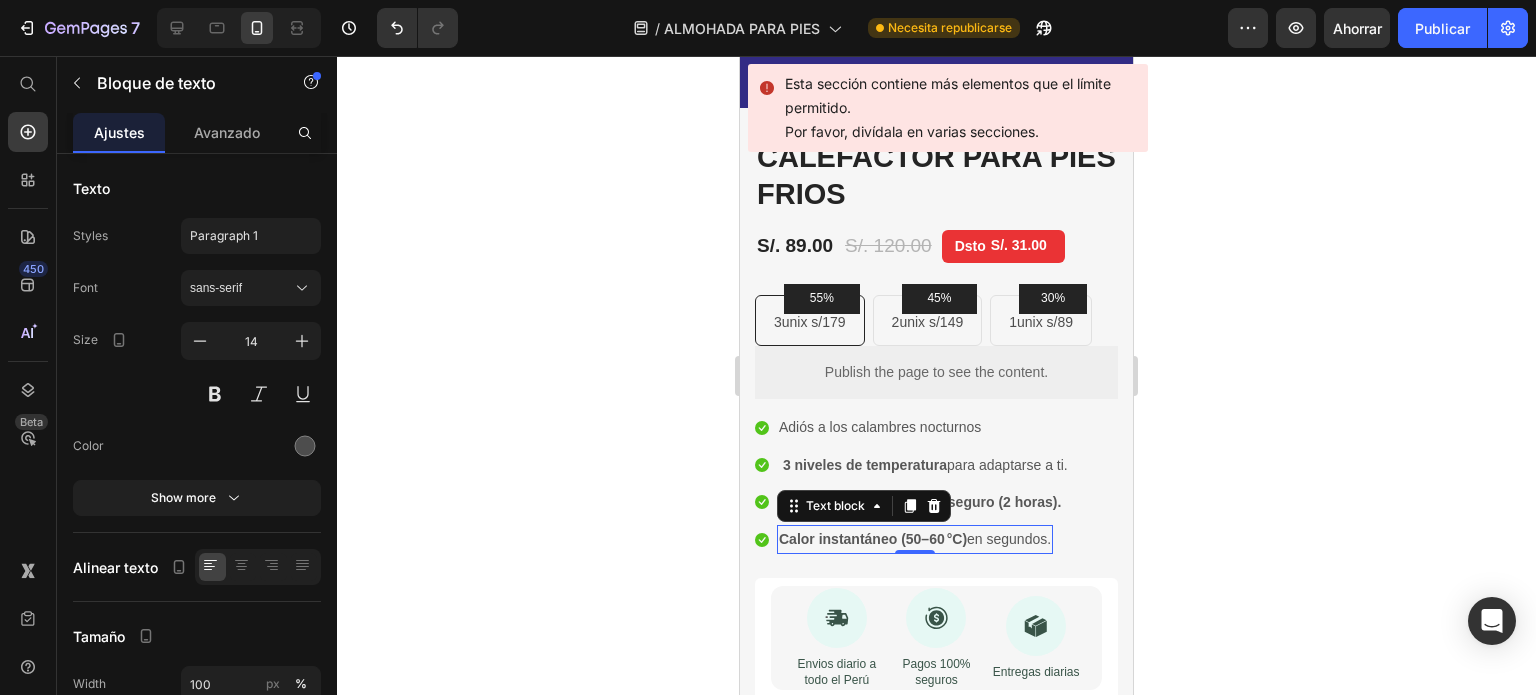 click on "Calor instantáneo (50–60 °C)" at bounding box center [873, 539] 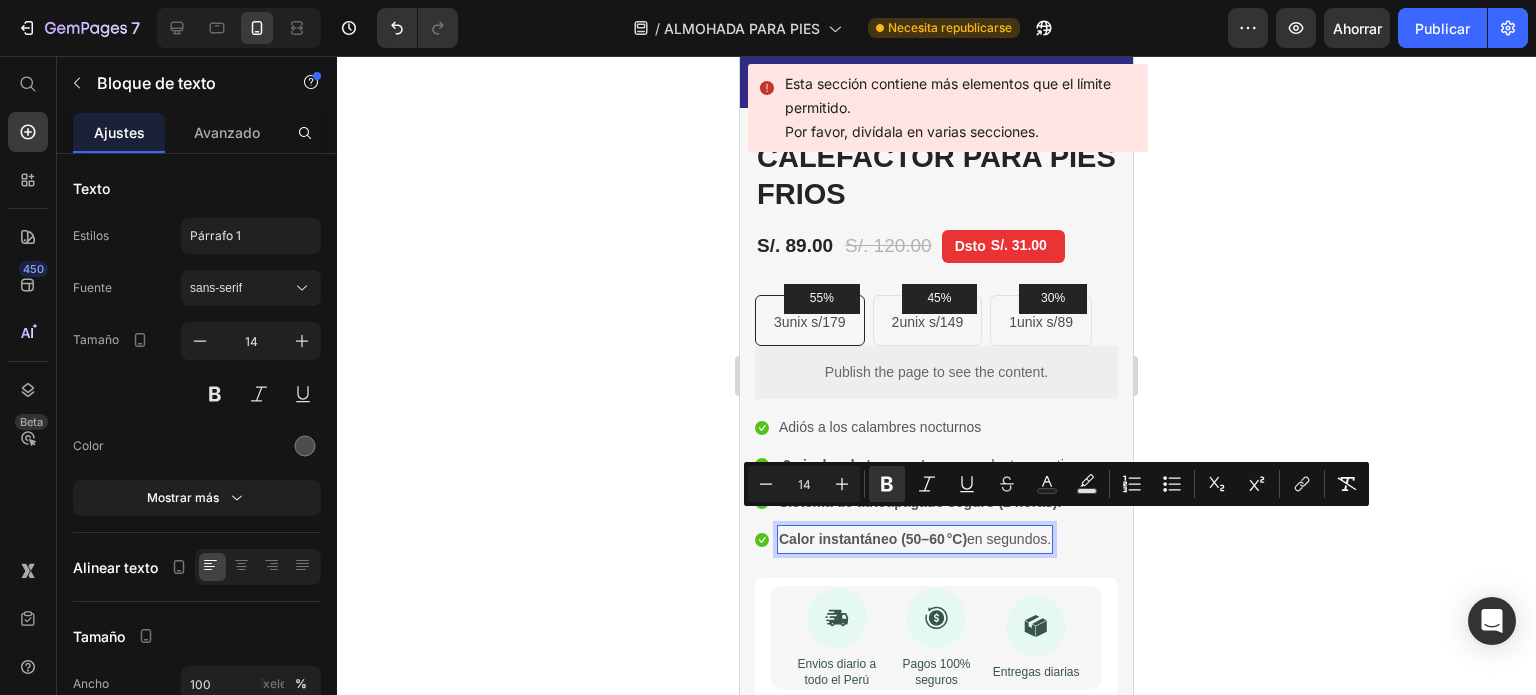 copy on "Calor instantáneo (50–60 °C)  en segundos." 